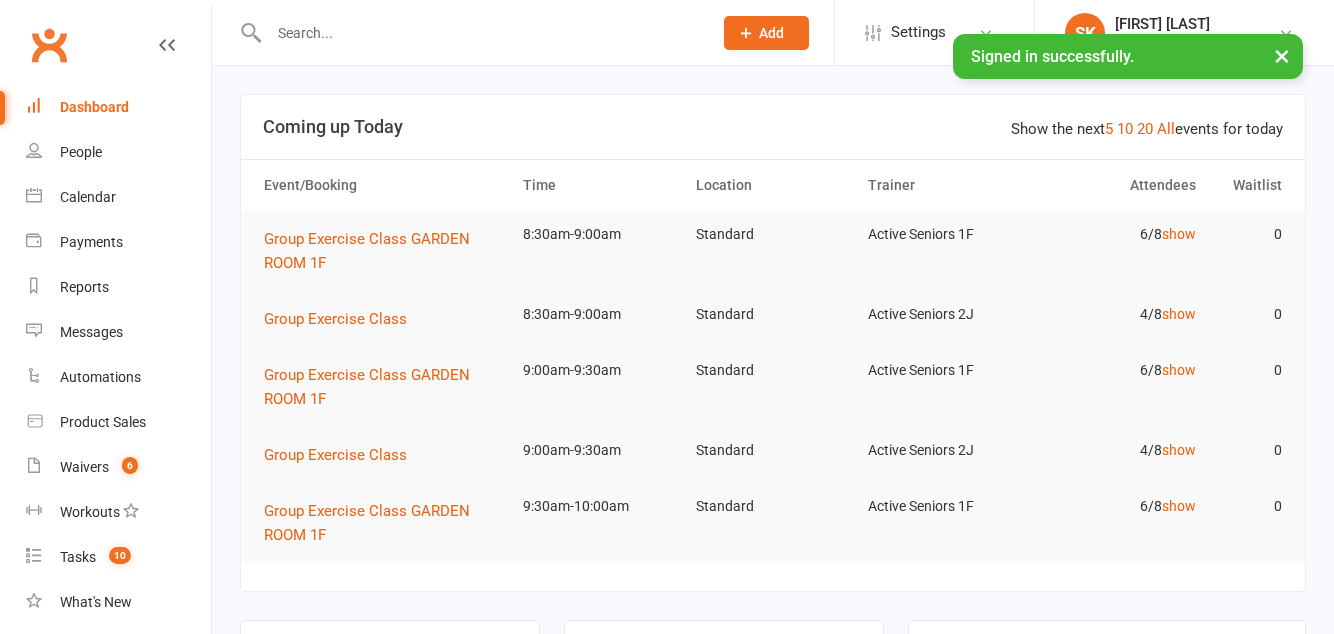 scroll, scrollTop: 56, scrollLeft: 0, axis: vertical 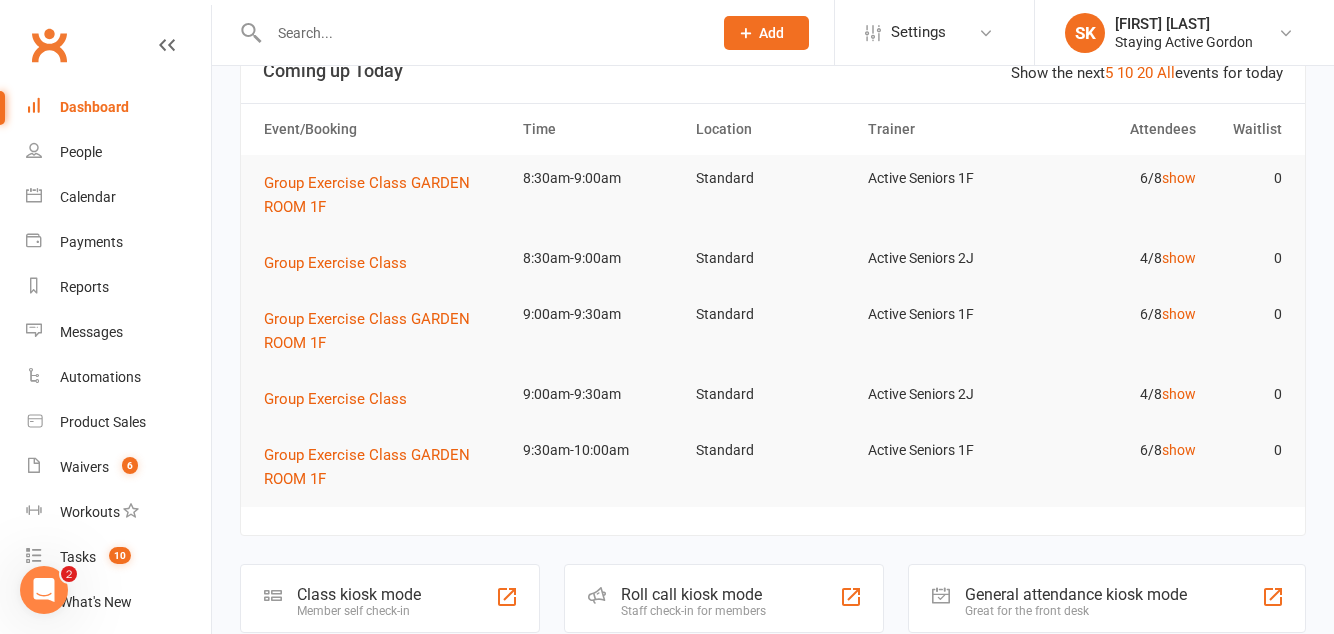 click on "Roll call kiosk mode" 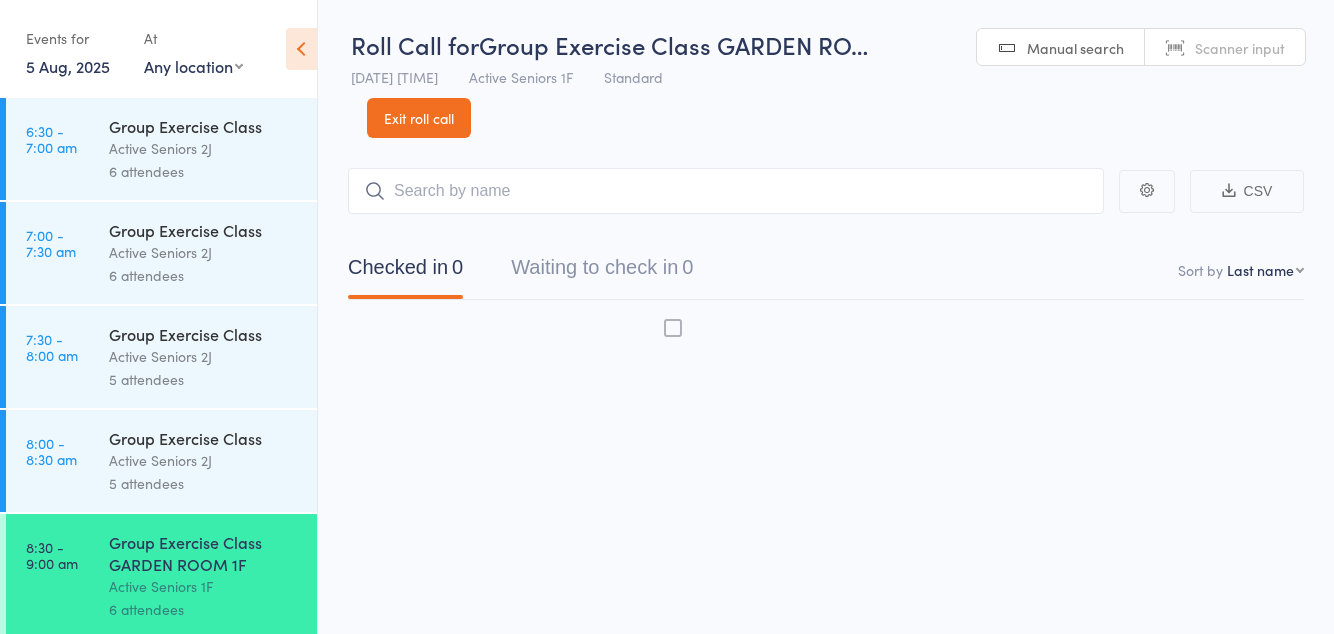 scroll, scrollTop: 0, scrollLeft: 0, axis: both 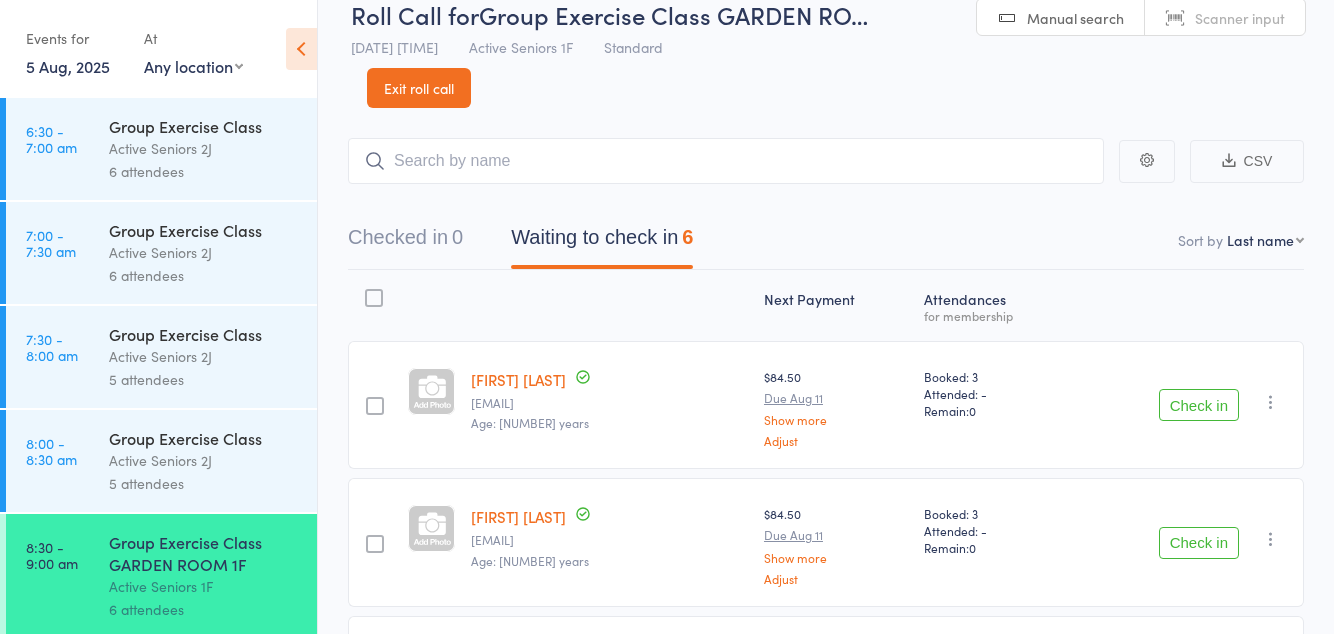 click on "Check in" at bounding box center [1199, 405] 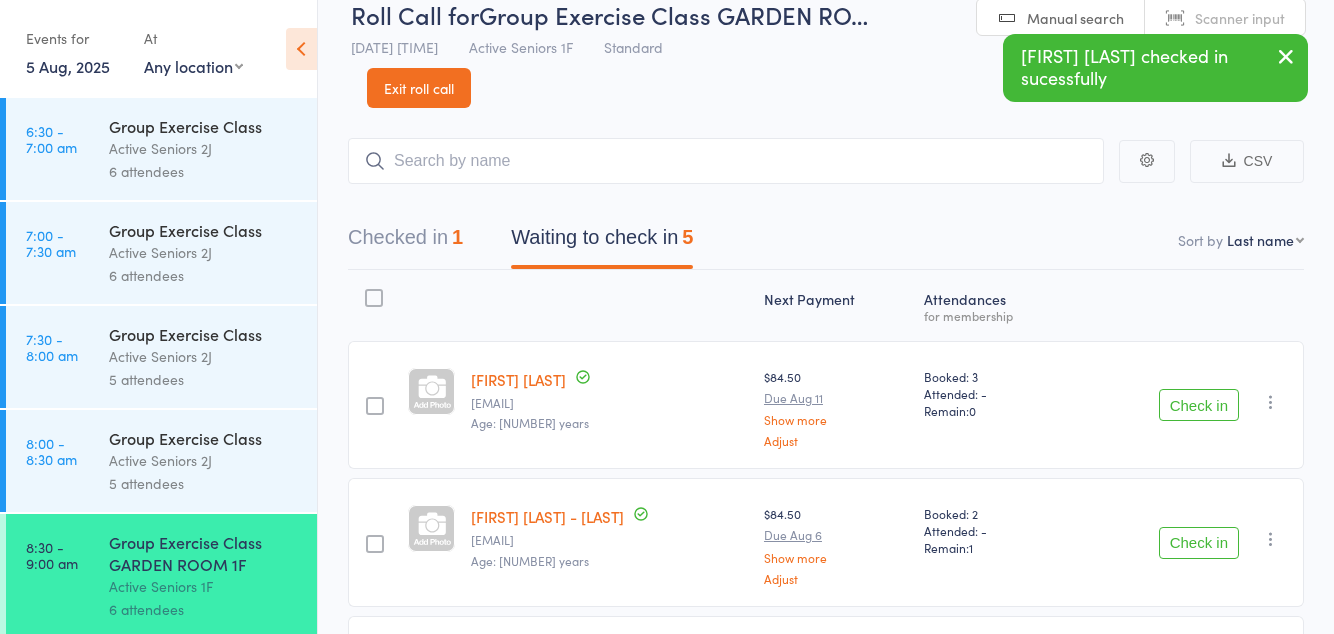 click on "Check in" at bounding box center [1199, 405] 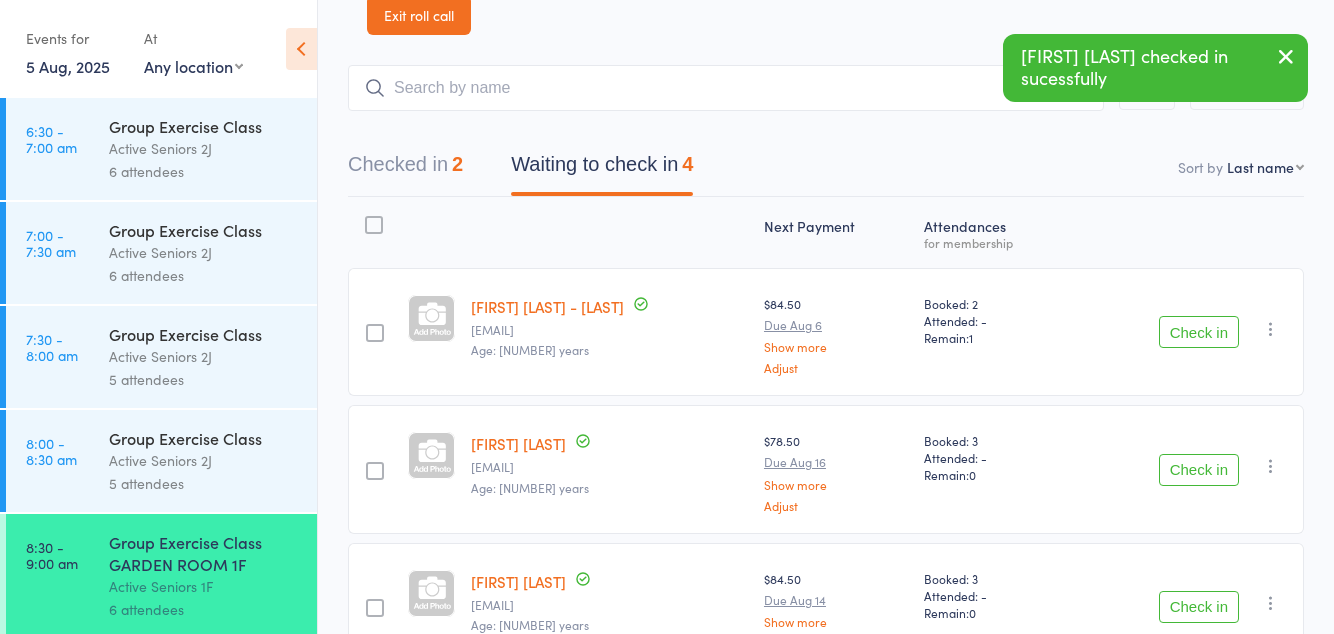 scroll, scrollTop: 115, scrollLeft: 0, axis: vertical 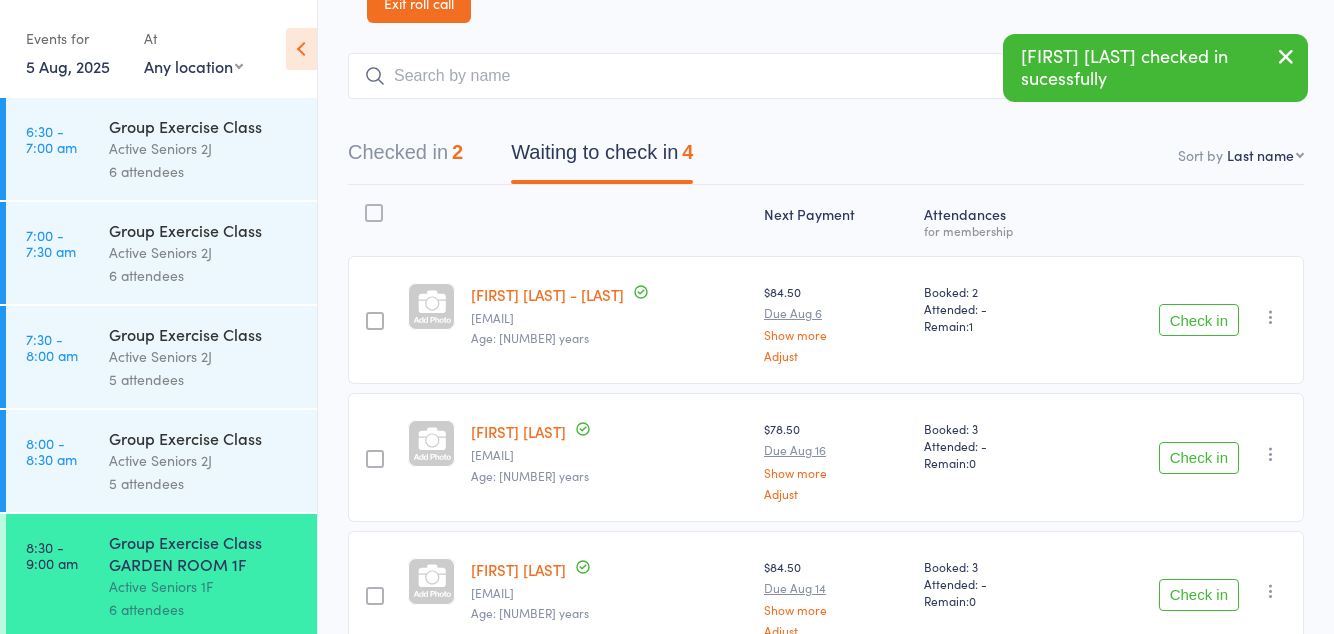 click on "Check in" at bounding box center (1199, 458) 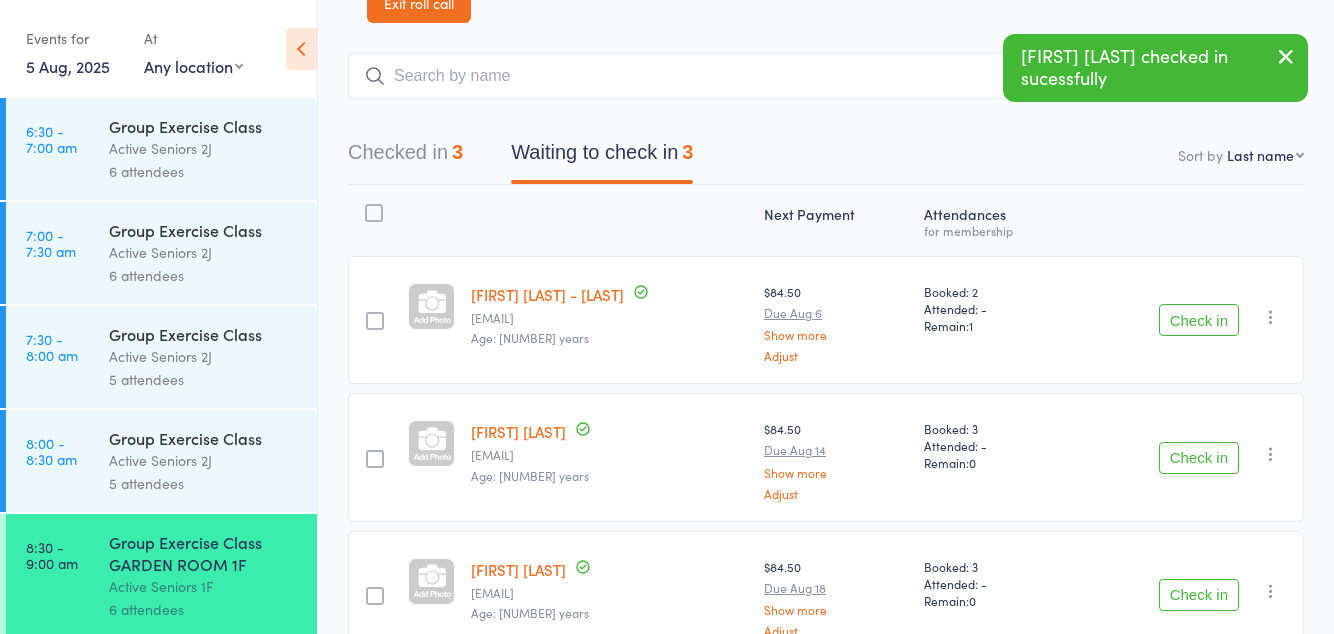 click on "Check in" at bounding box center [1199, 458] 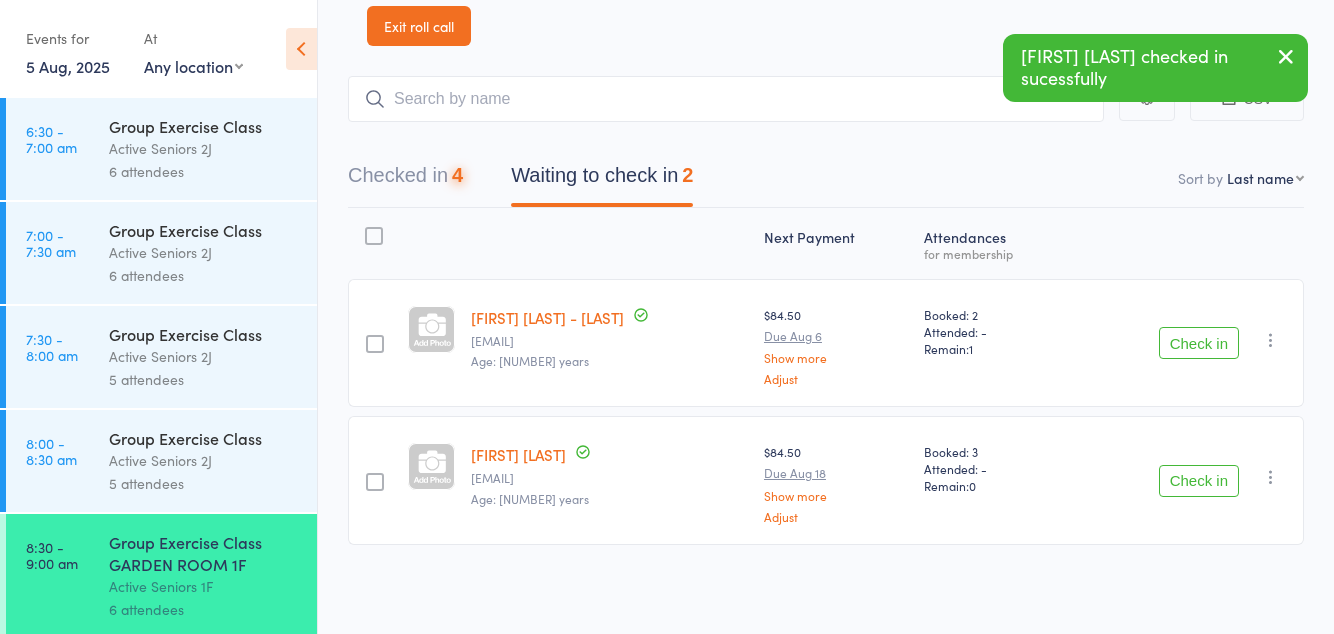 scroll, scrollTop: 0, scrollLeft: 0, axis: both 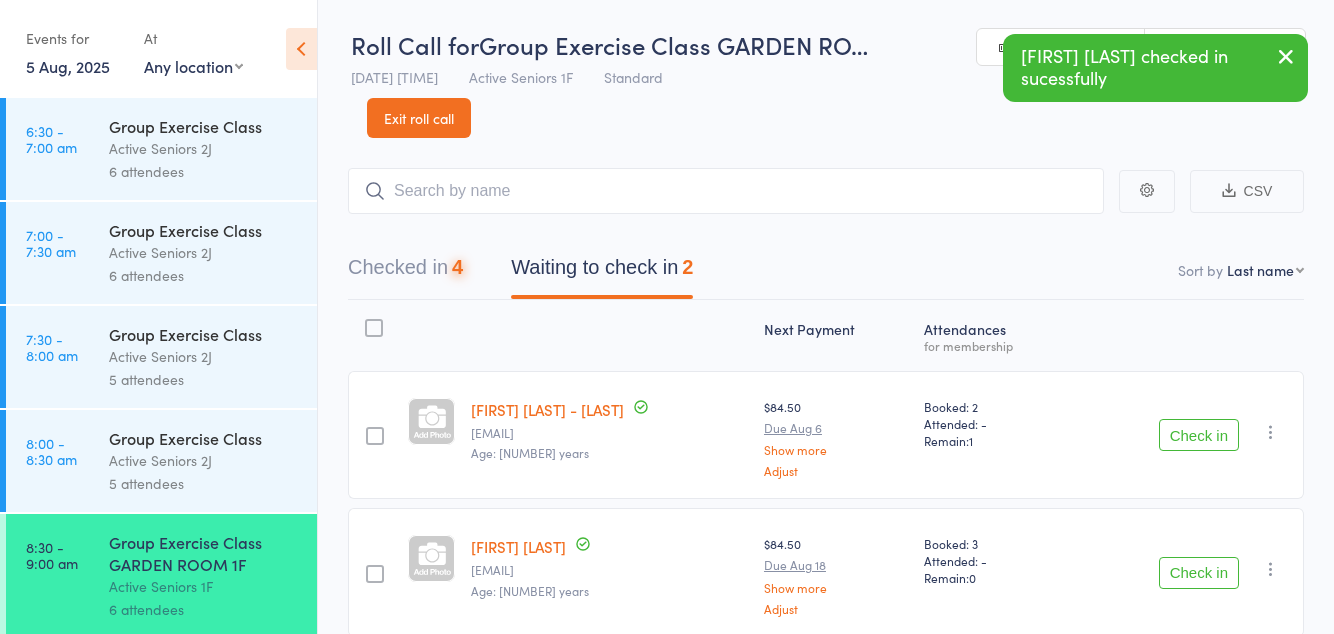 click on "Check in" at bounding box center [1199, 573] 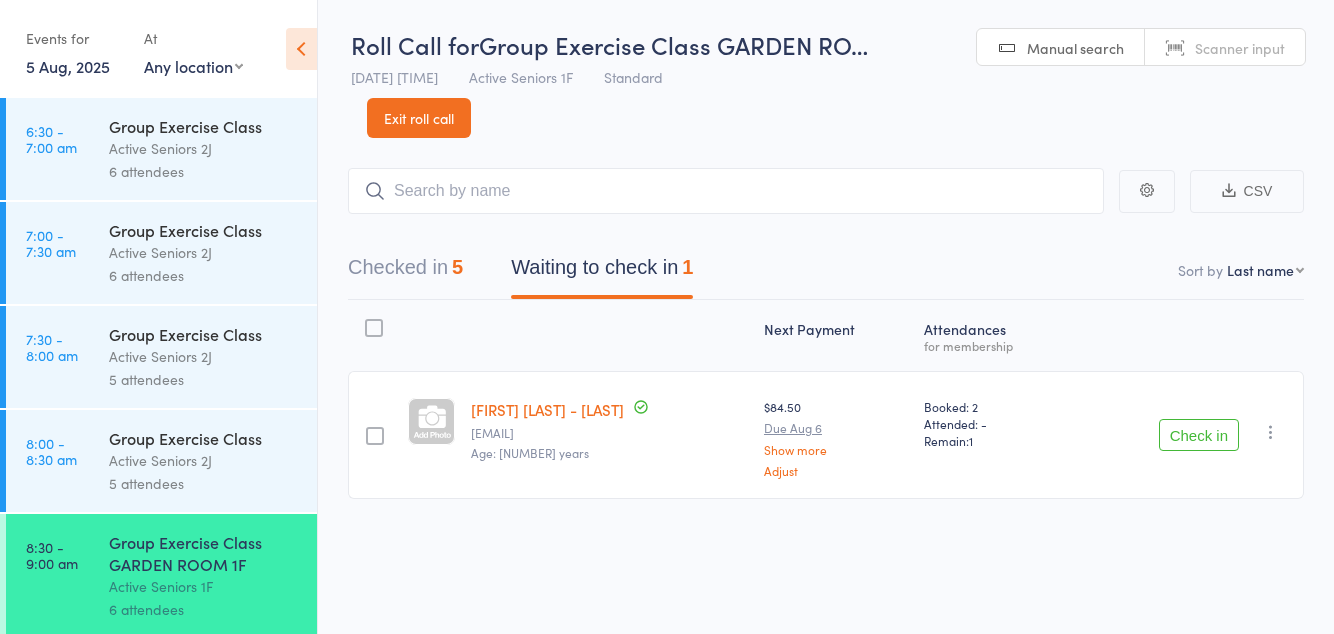 click on "Check in" at bounding box center [1199, 435] 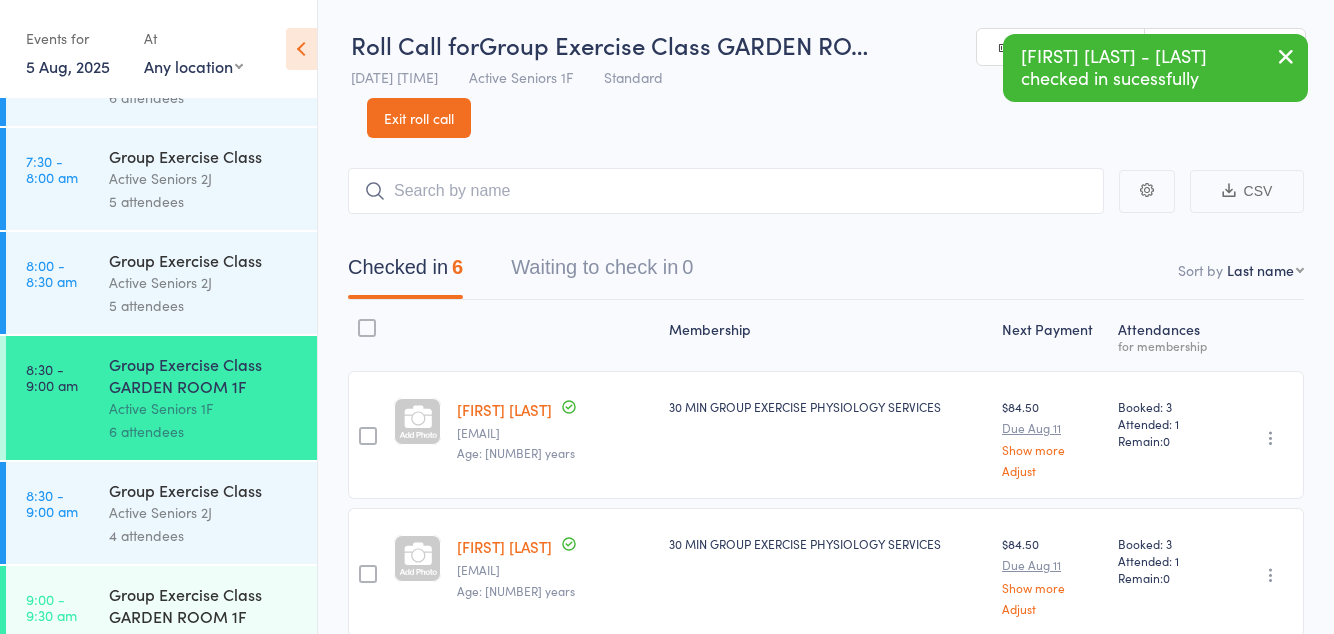 scroll, scrollTop: 178, scrollLeft: 0, axis: vertical 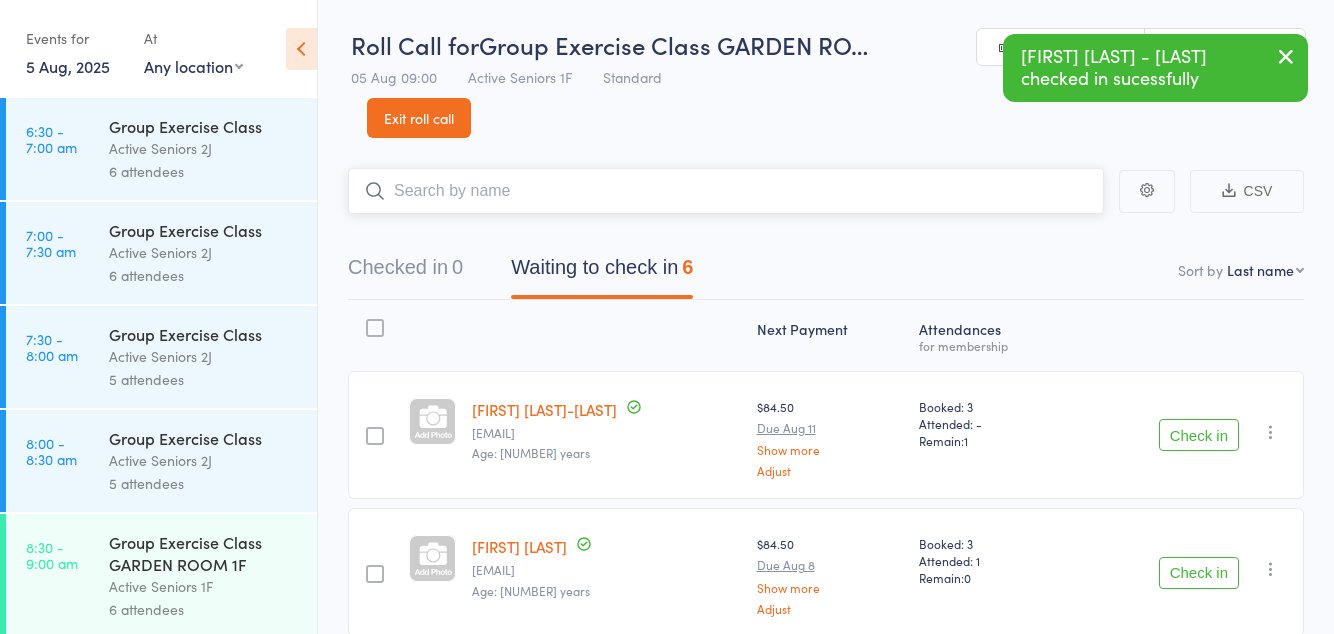 click on "Checked in  0 Waiting to check in  6" at bounding box center [826, 272] 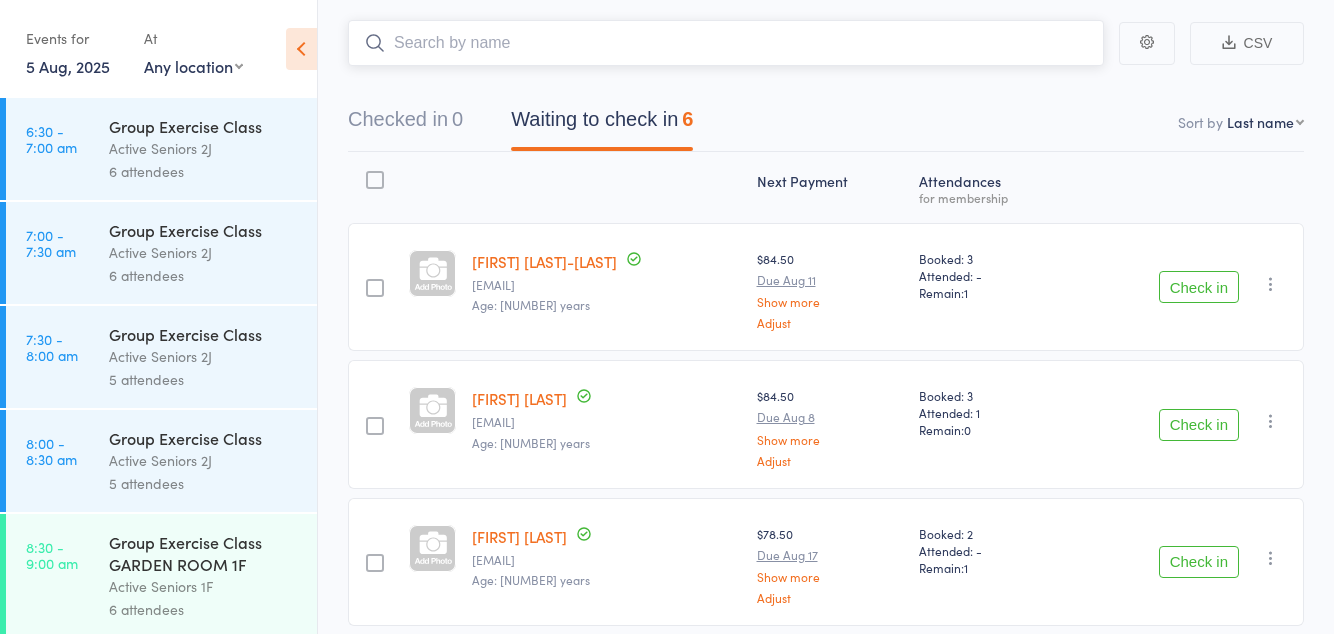 scroll, scrollTop: 140, scrollLeft: 0, axis: vertical 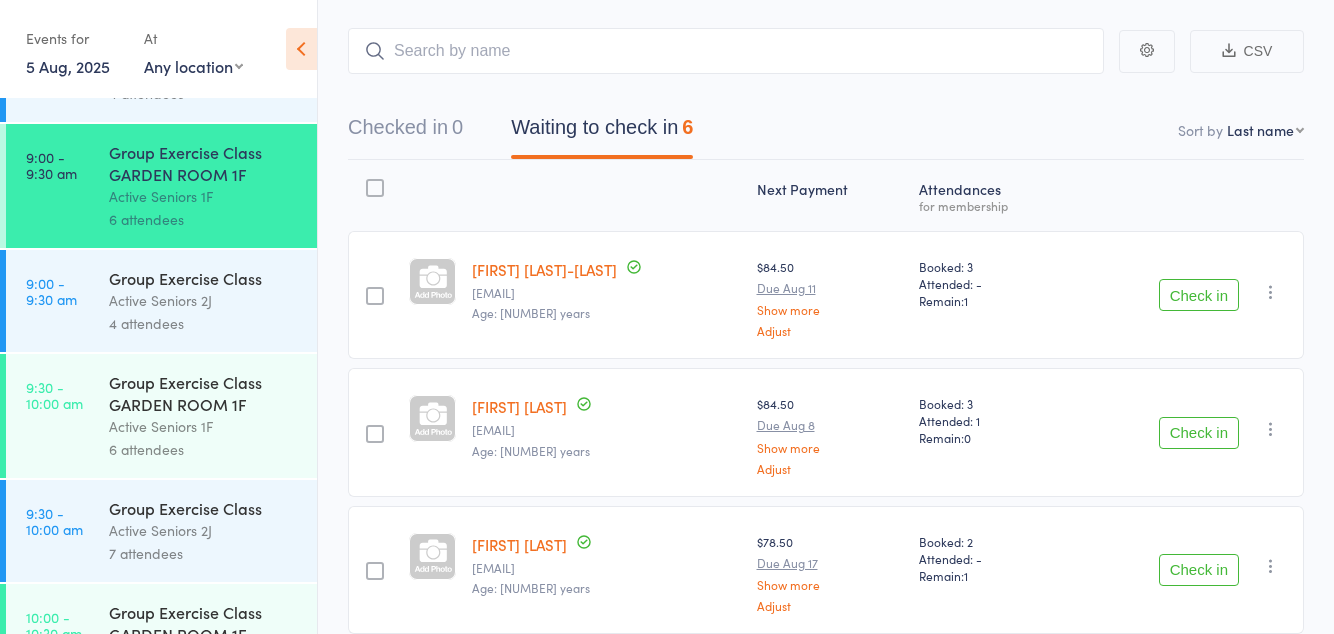 click on "9:00 - 9:30 am" at bounding box center [51, 291] 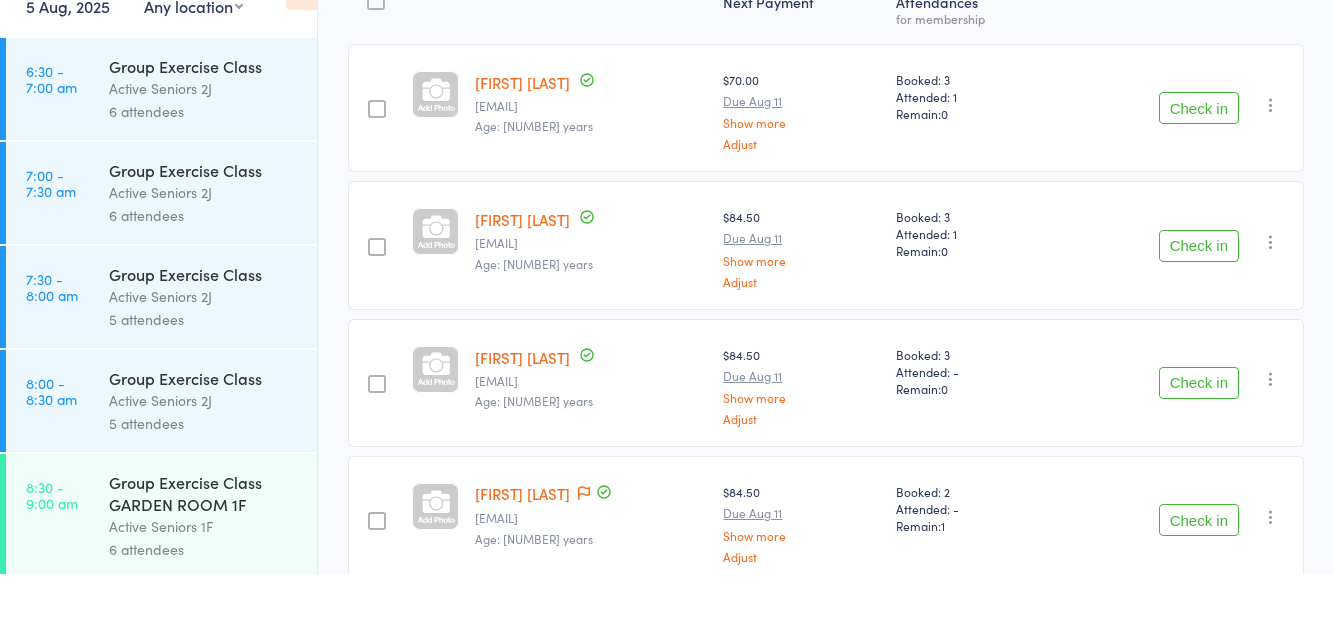 scroll, scrollTop: 0, scrollLeft: 0, axis: both 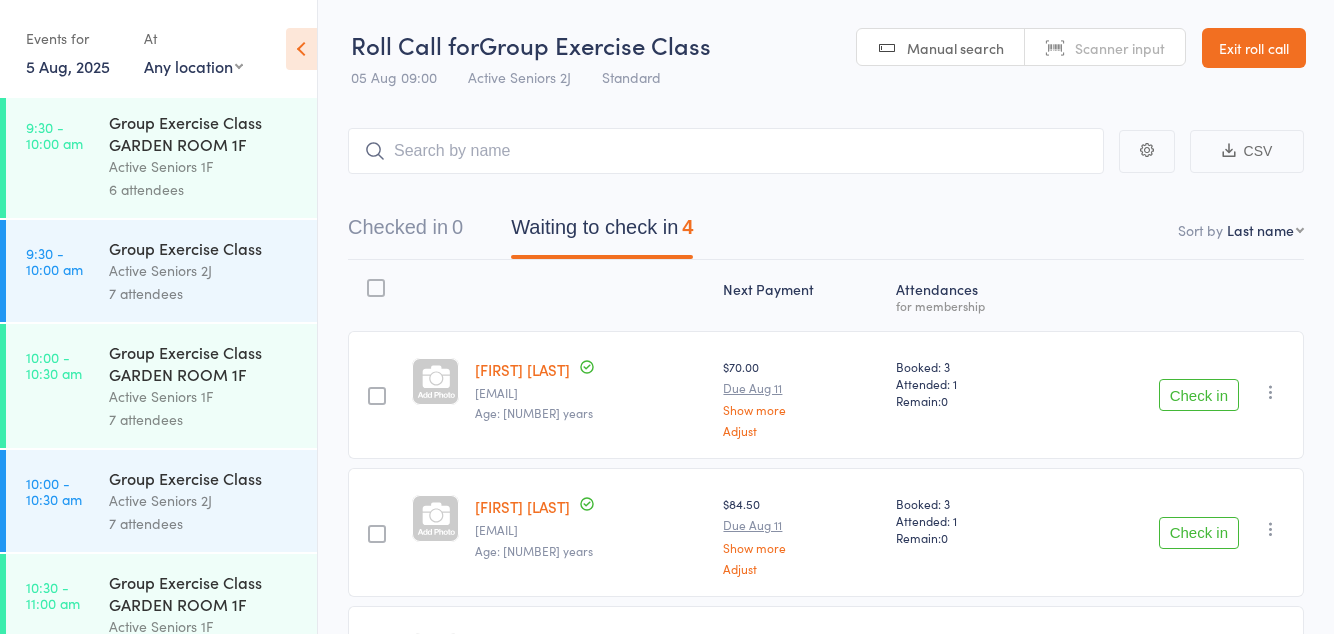click on "9:30 - 10:00 am Group Exercise Class GARDEN ROOM 1F Active Seniors 1F 6 attendees" at bounding box center [161, 156] 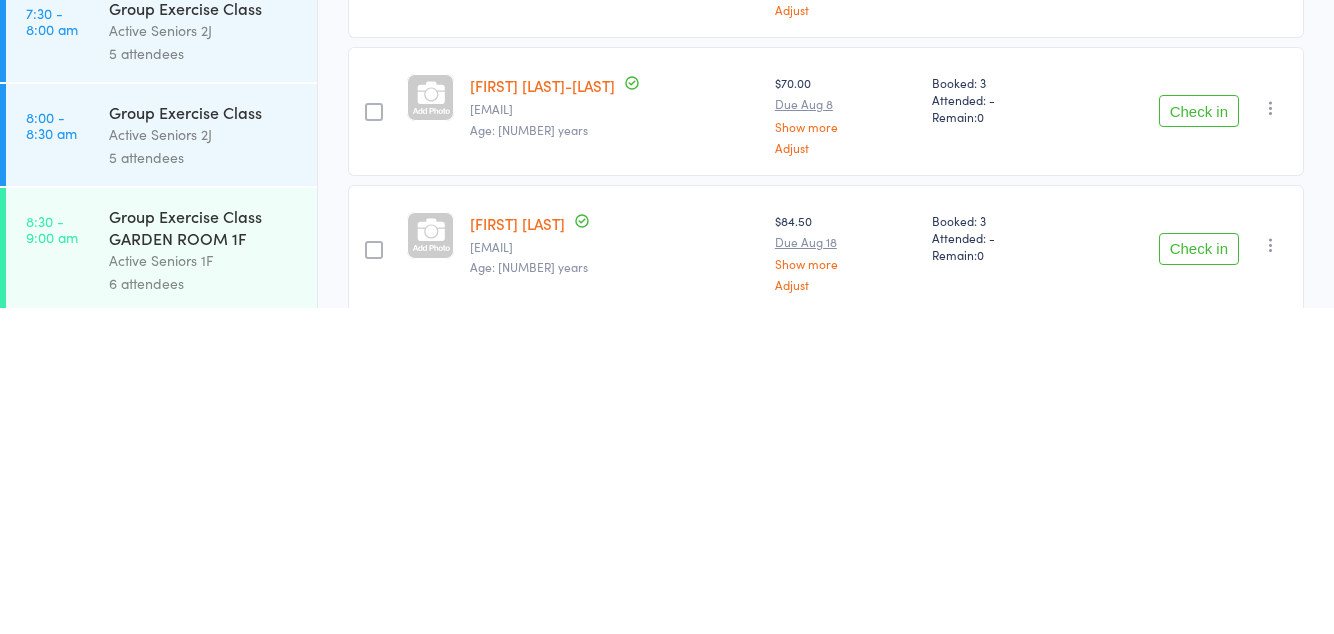 scroll, scrollTop: 539, scrollLeft: 0, axis: vertical 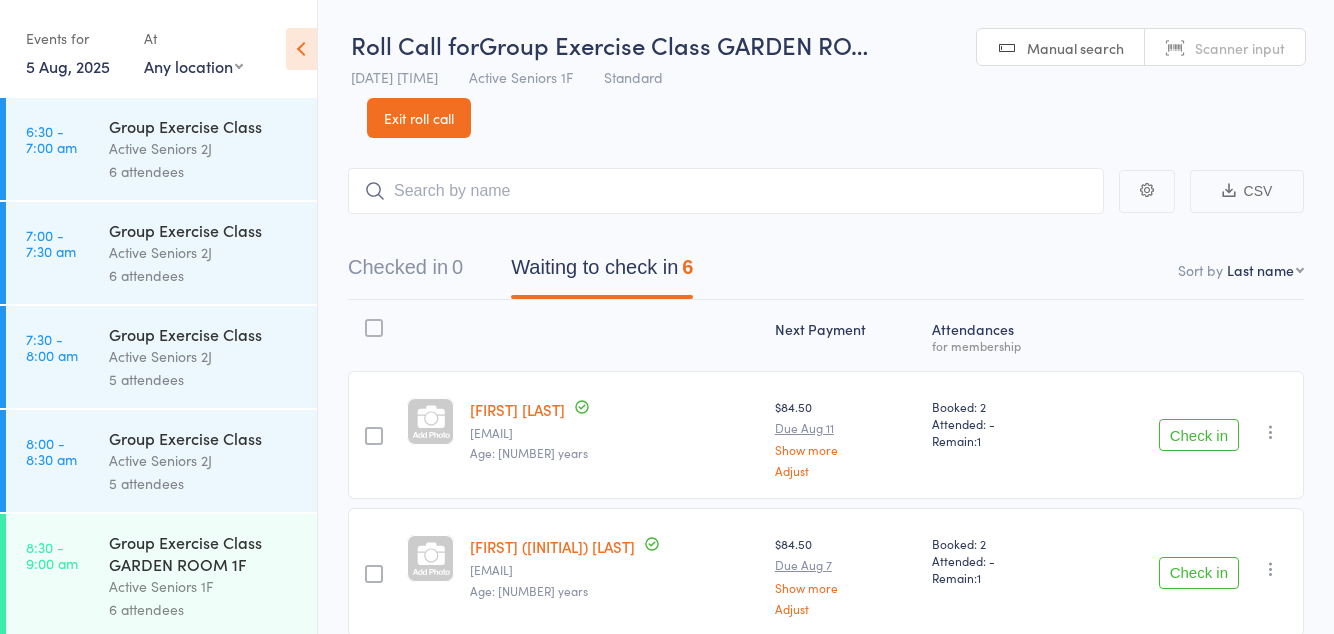 click on "Exit roll call" at bounding box center [419, 118] 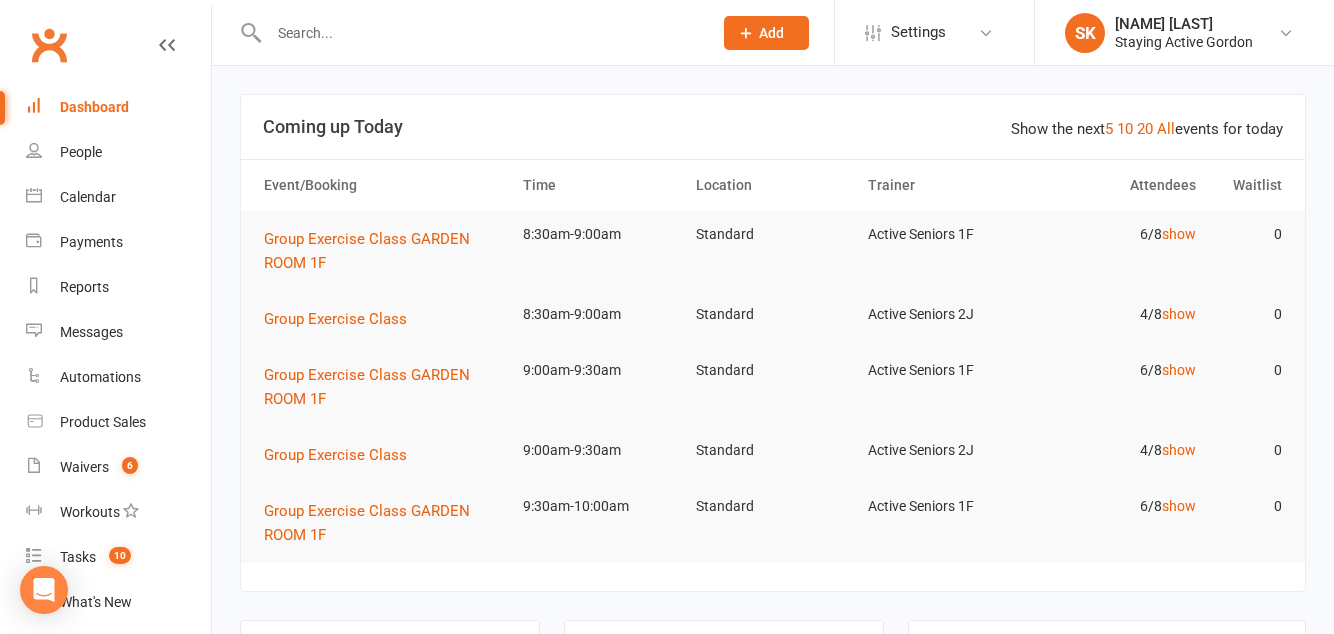scroll, scrollTop: 0, scrollLeft: 0, axis: both 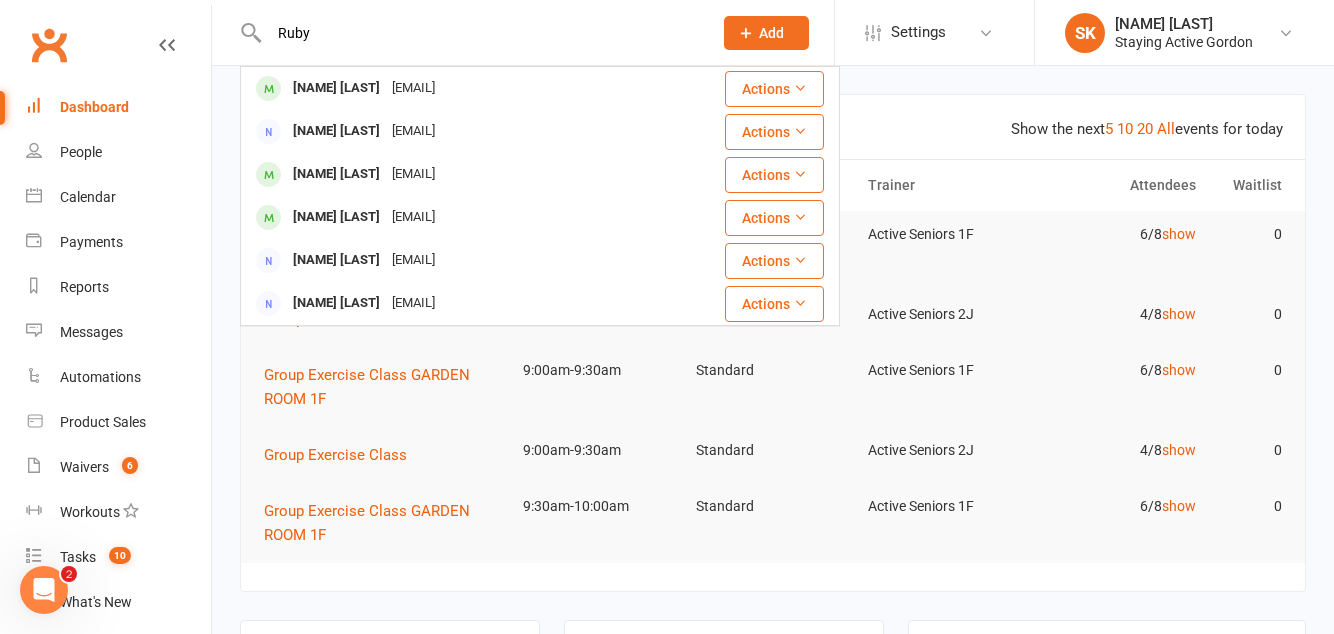 type on "Ruby" 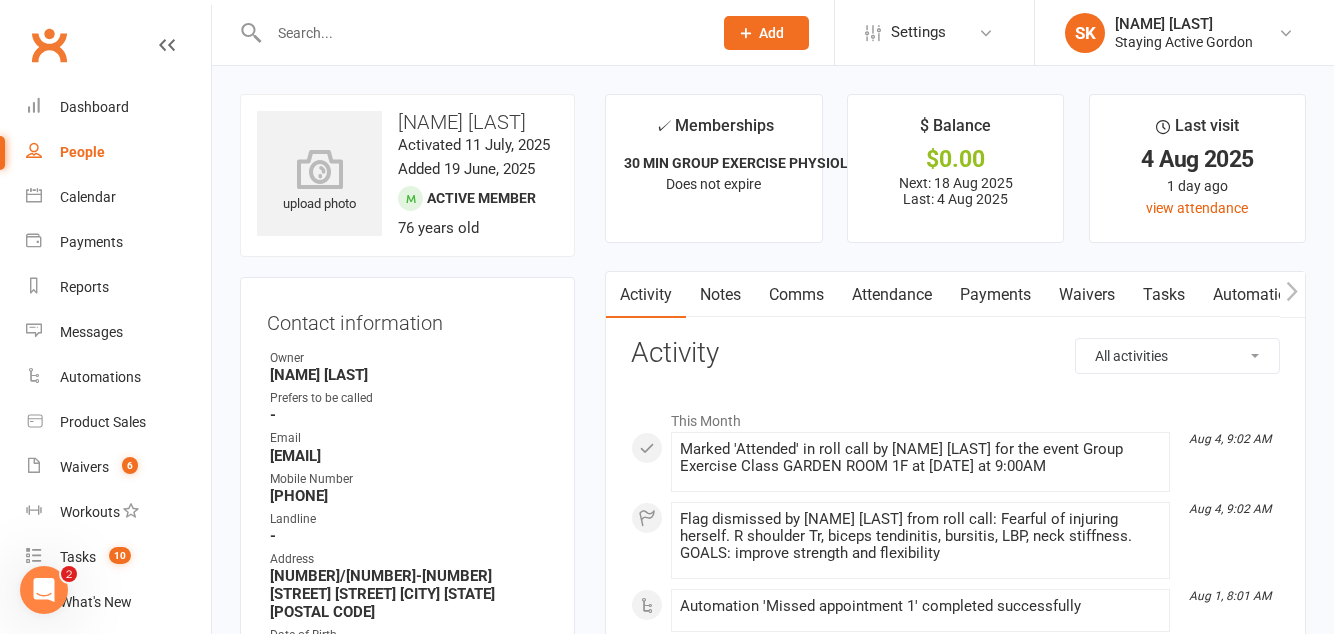 click on "Attendance" at bounding box center (892, 295) 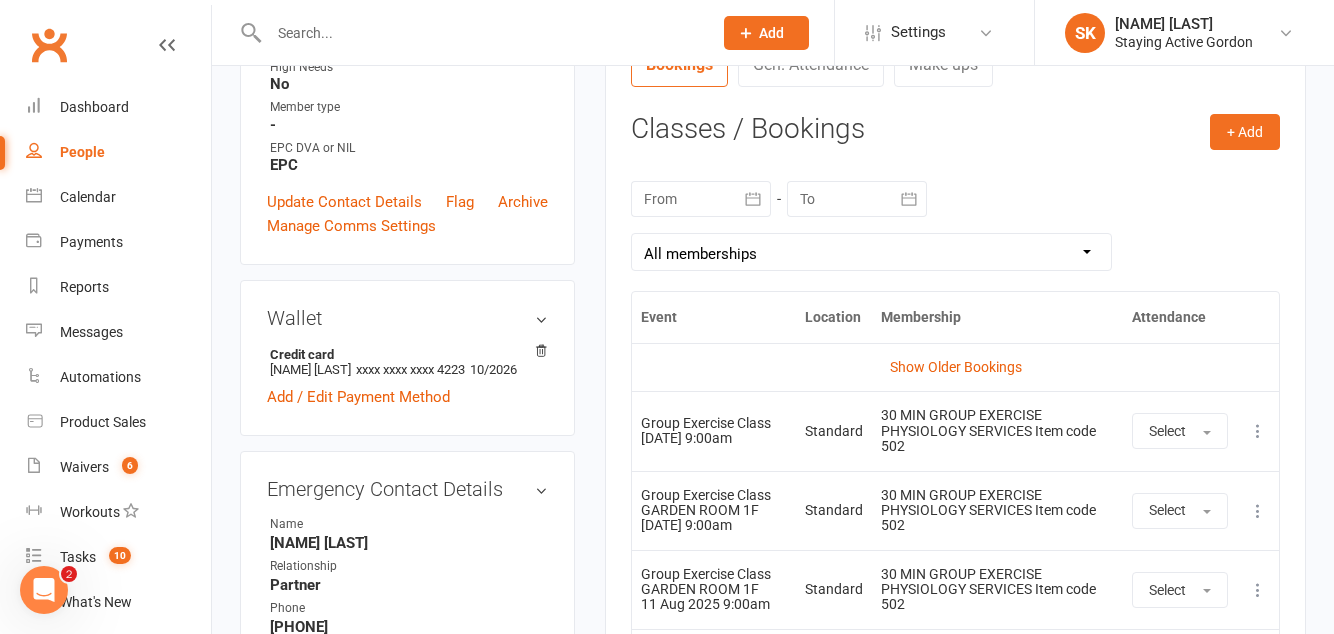 scroll, scrollTop: 790, scrollLeft: 0, axis: vertical 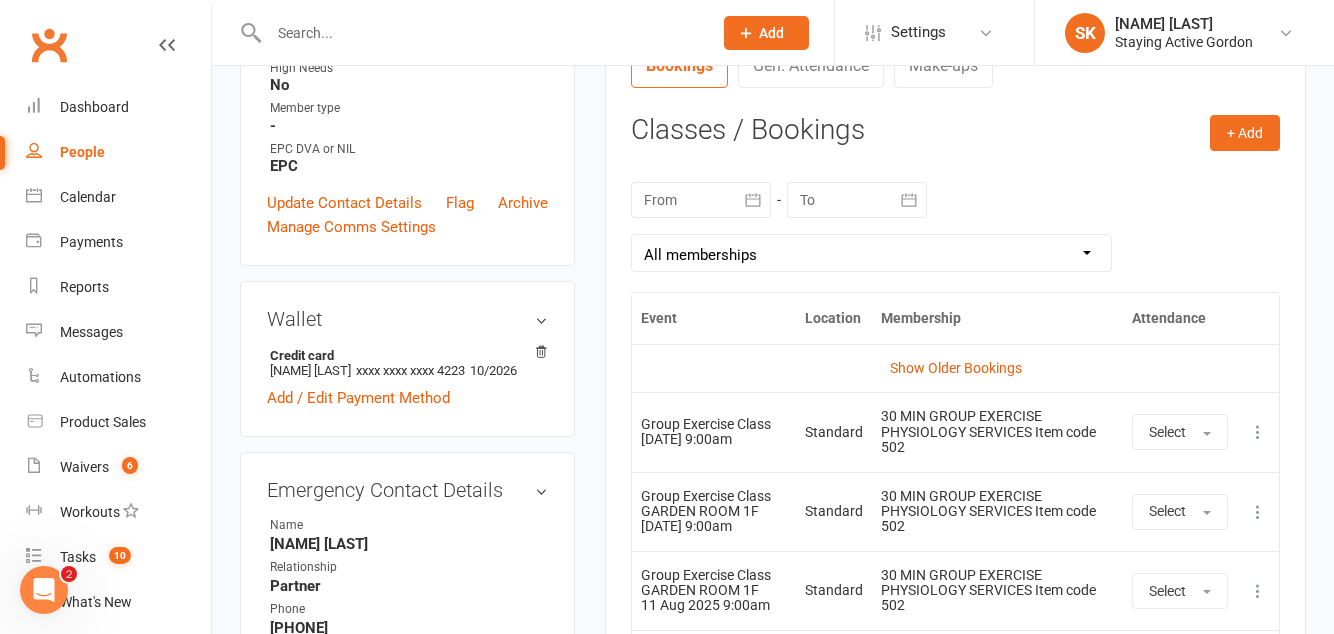 click at bounding box center (701, 200) 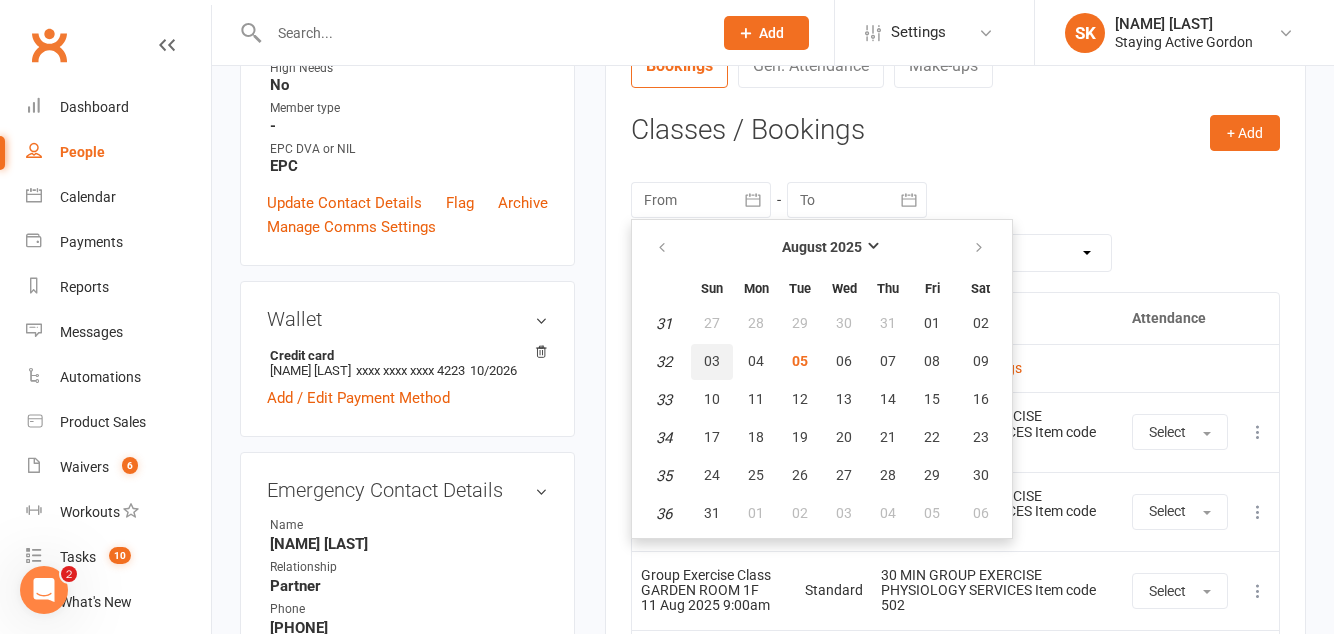 click on "03" at bounding box center [712, 362] 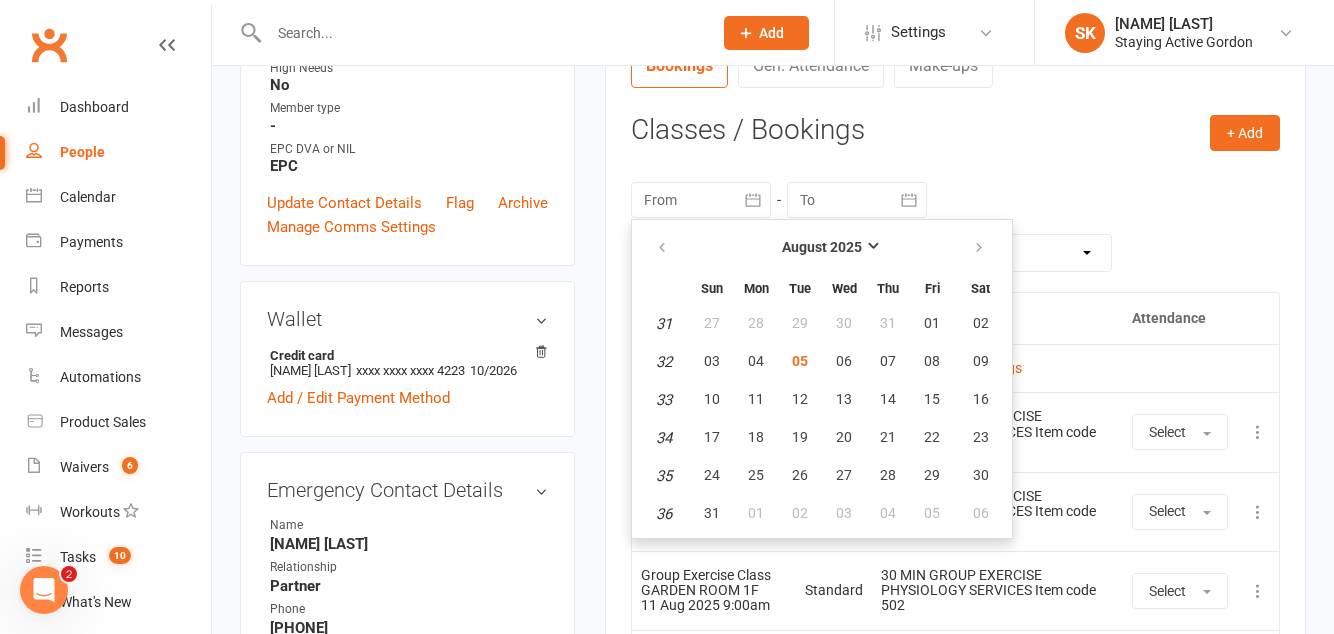 type on "03 Aug 2025" 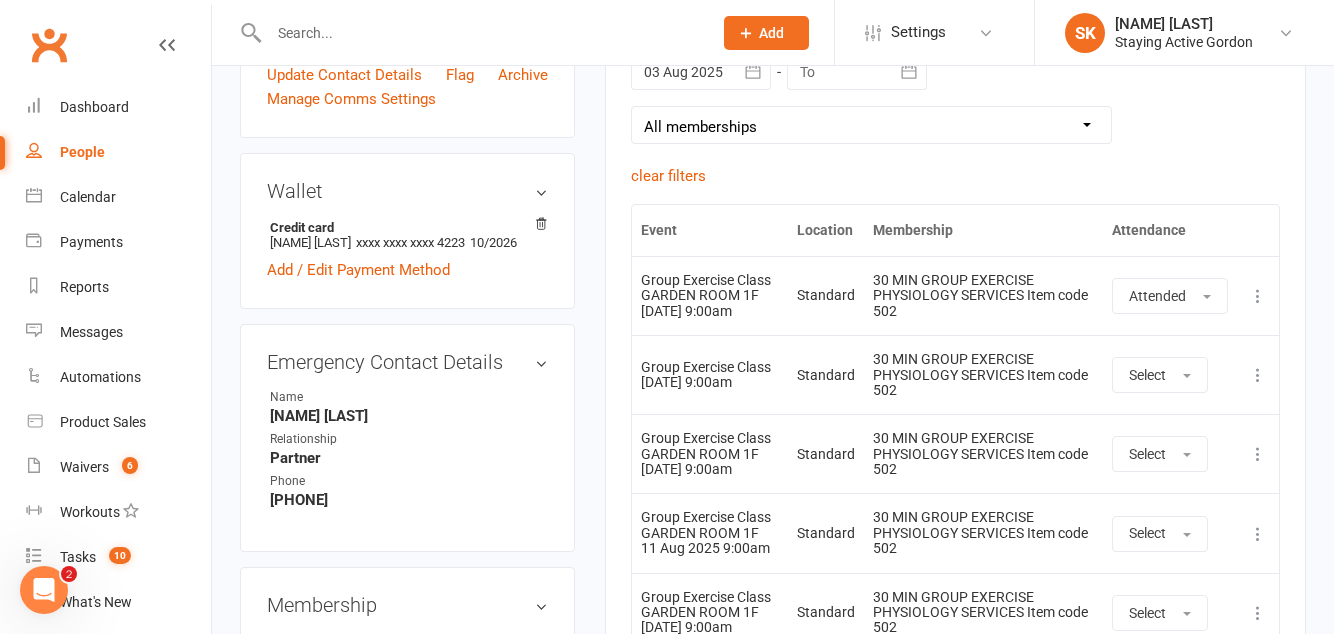 scroll, scrollTop: 920, scrollLeft: 0, axis: vertical 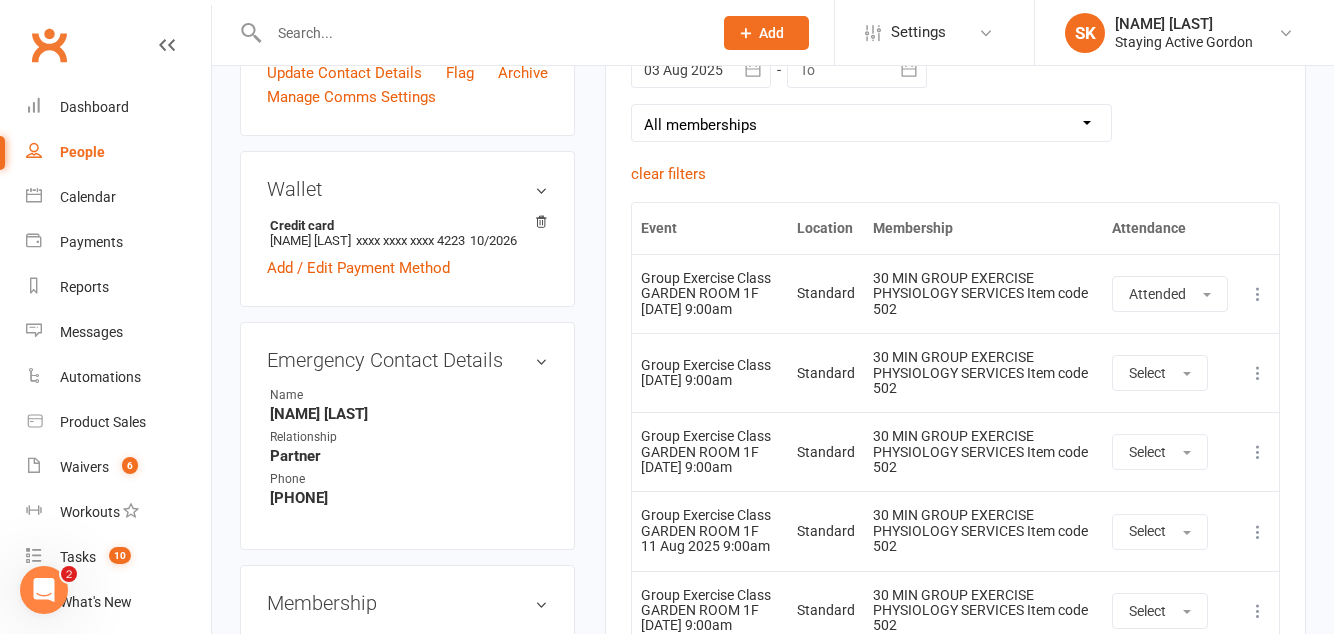 click at bounding box center [1258, 373] 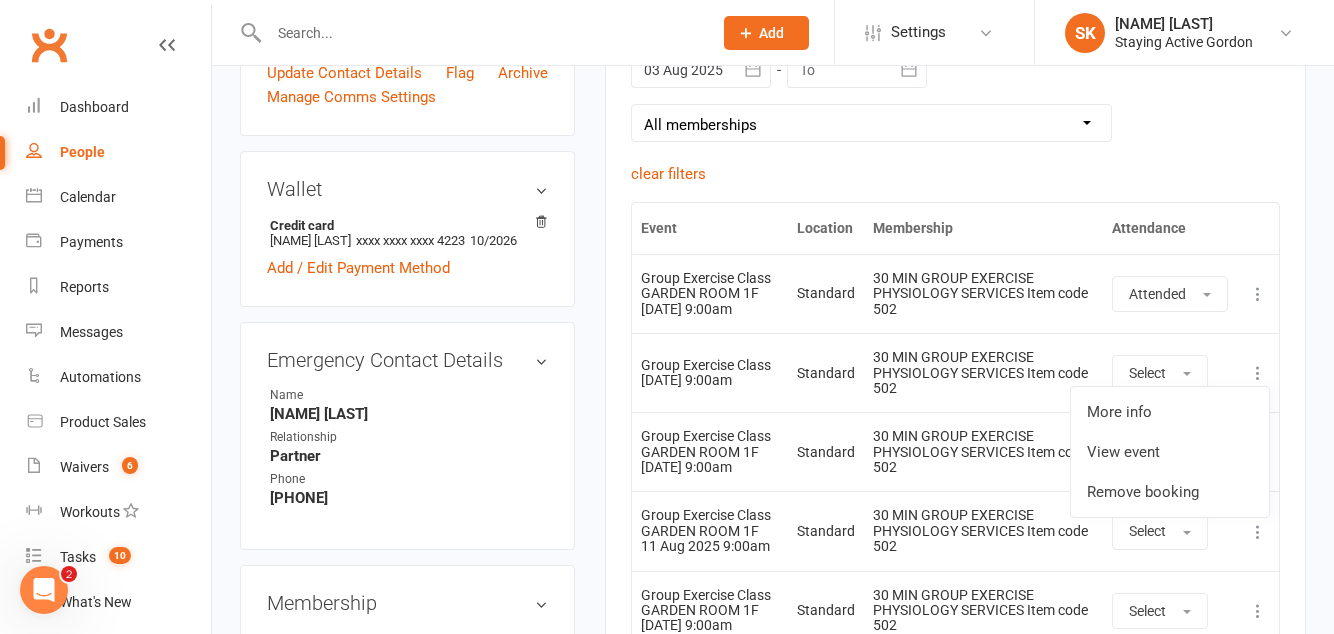click on "Remove booking" at bounding box center (1170, 492) 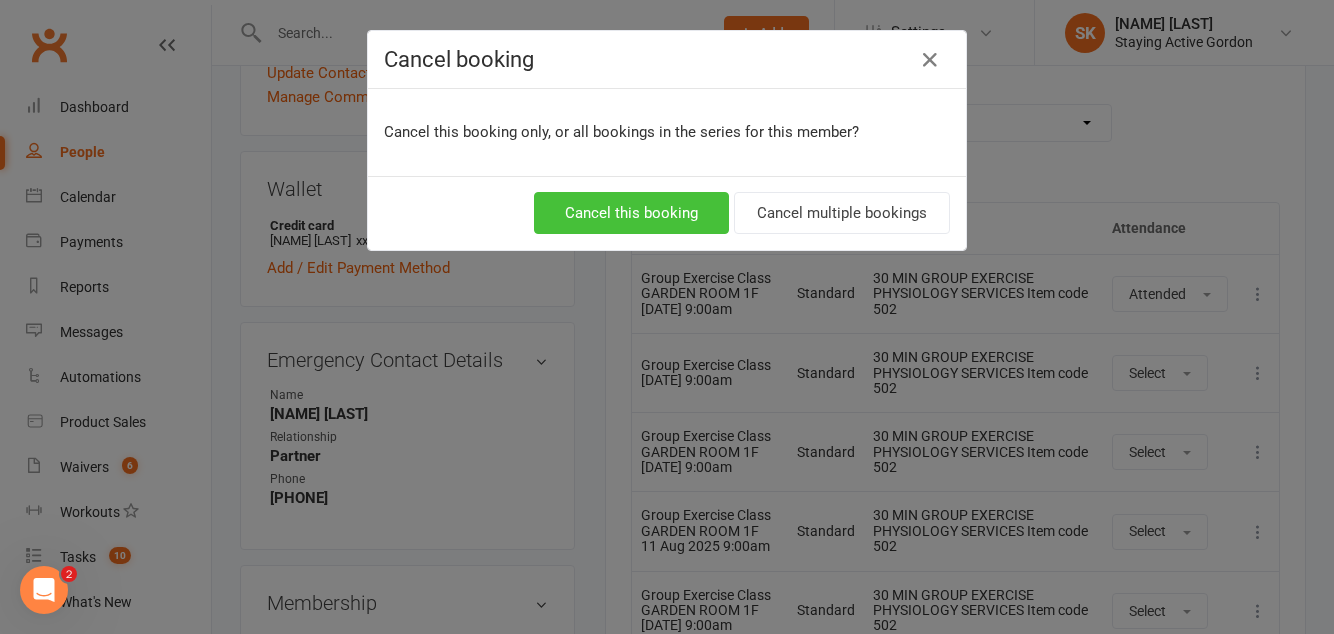click on "Cancel this booking" at bounding box center (631, 213) 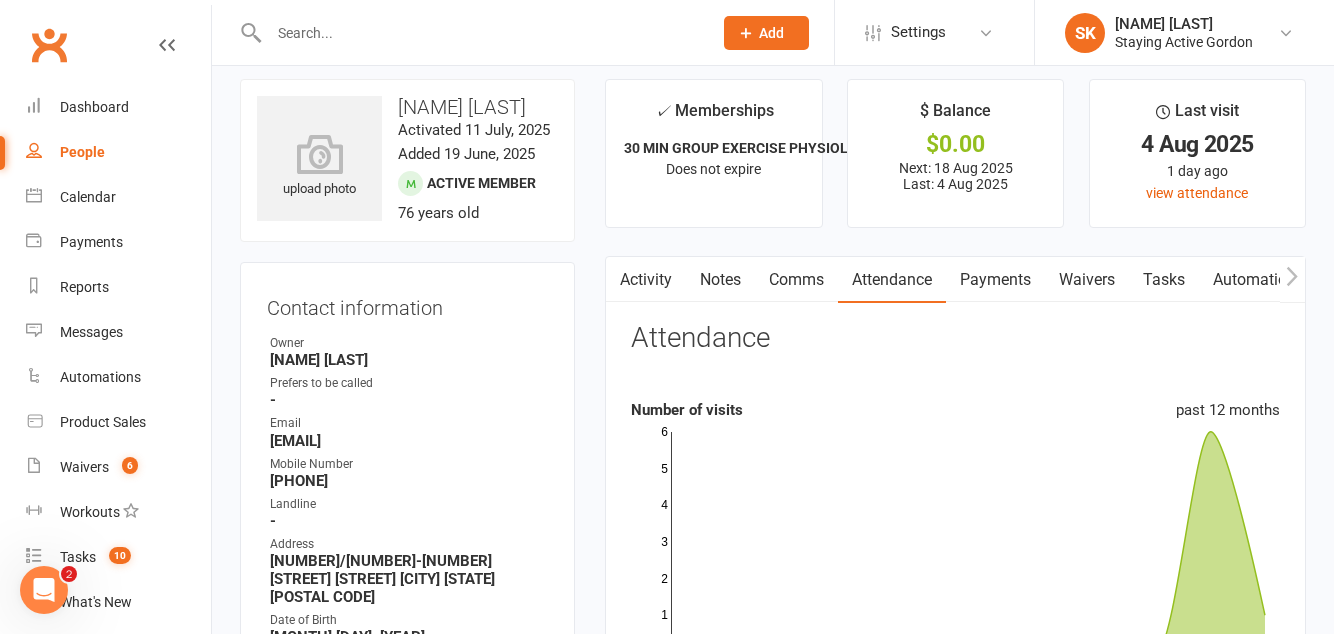 scroll, scrollTop: 0, scrollLeft: 0, axis: both 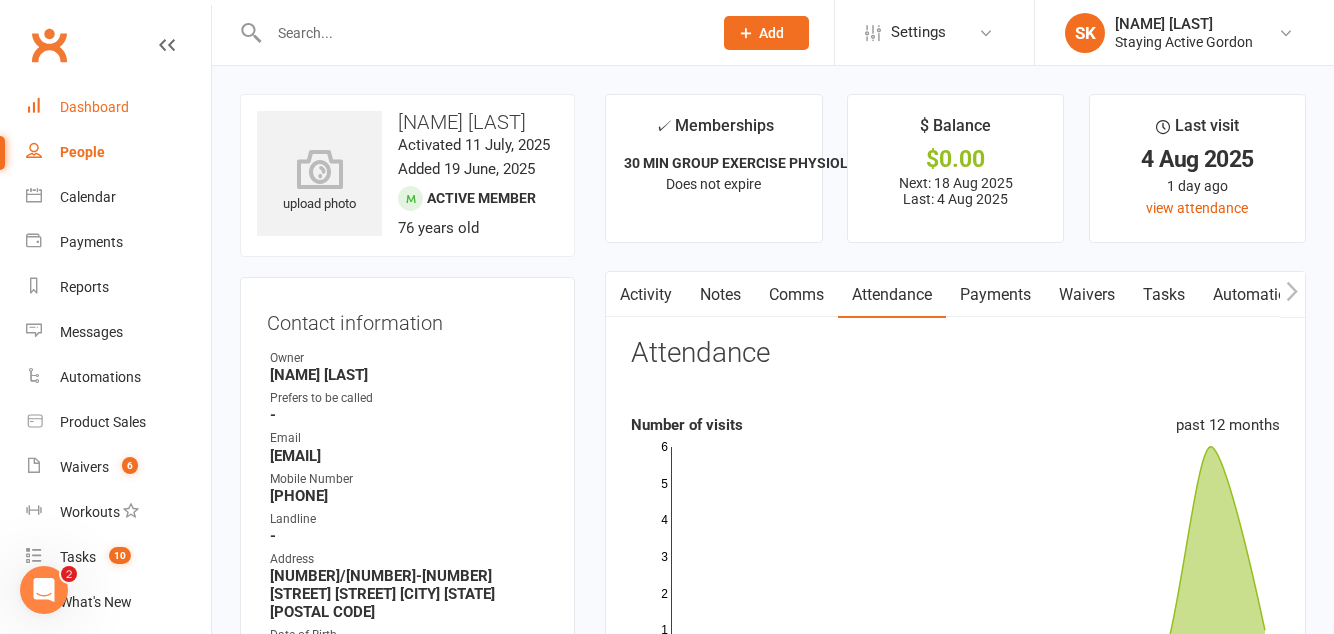click on "Dashboard" at bounding box center [94, 107] 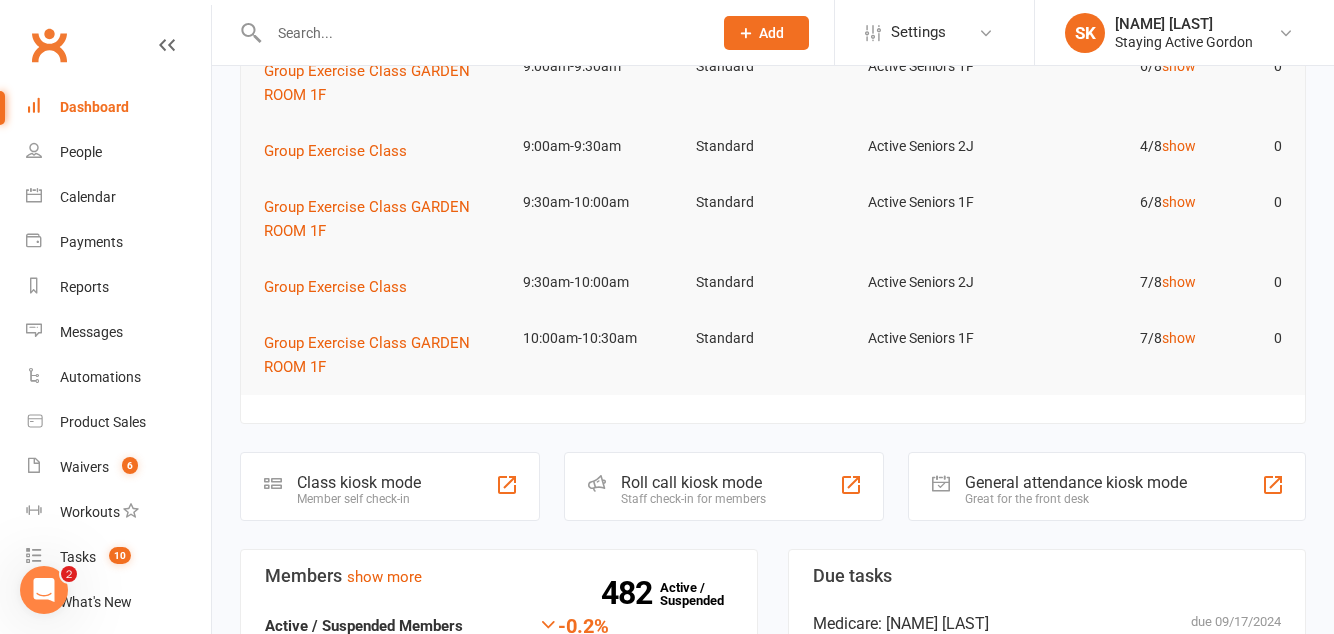 click on "Roll call kiosk mode" 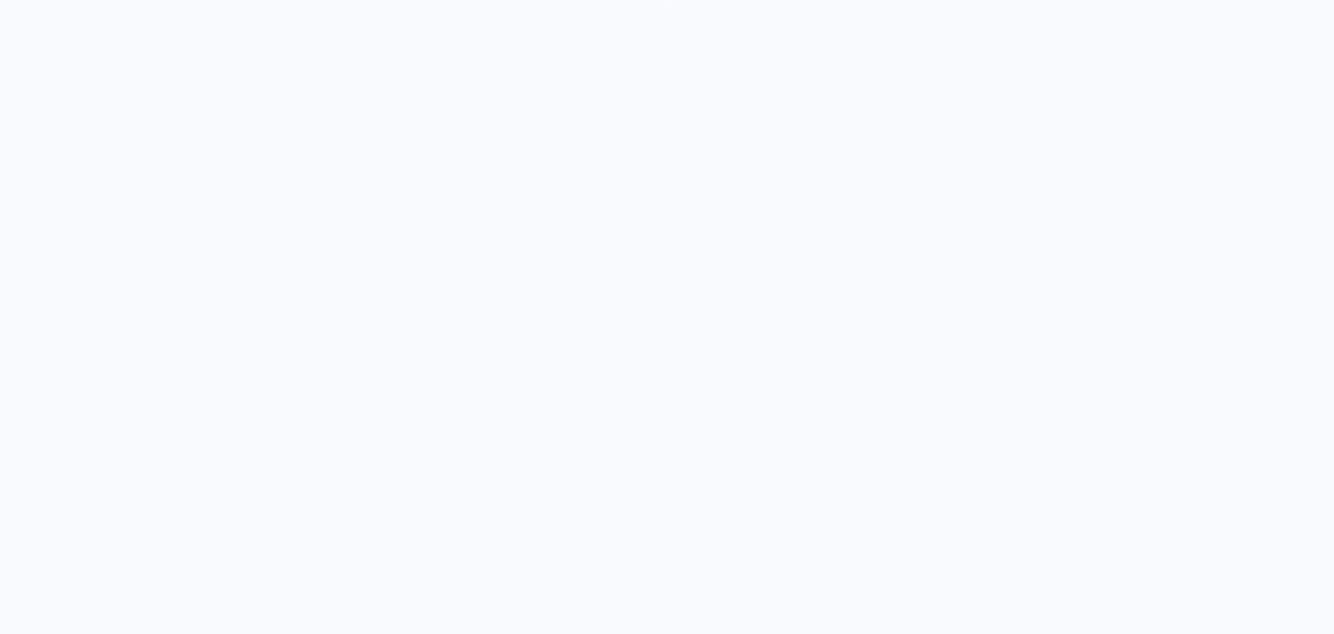 scroll, scrollTop: 0, scrollLeft: 0, axis: both 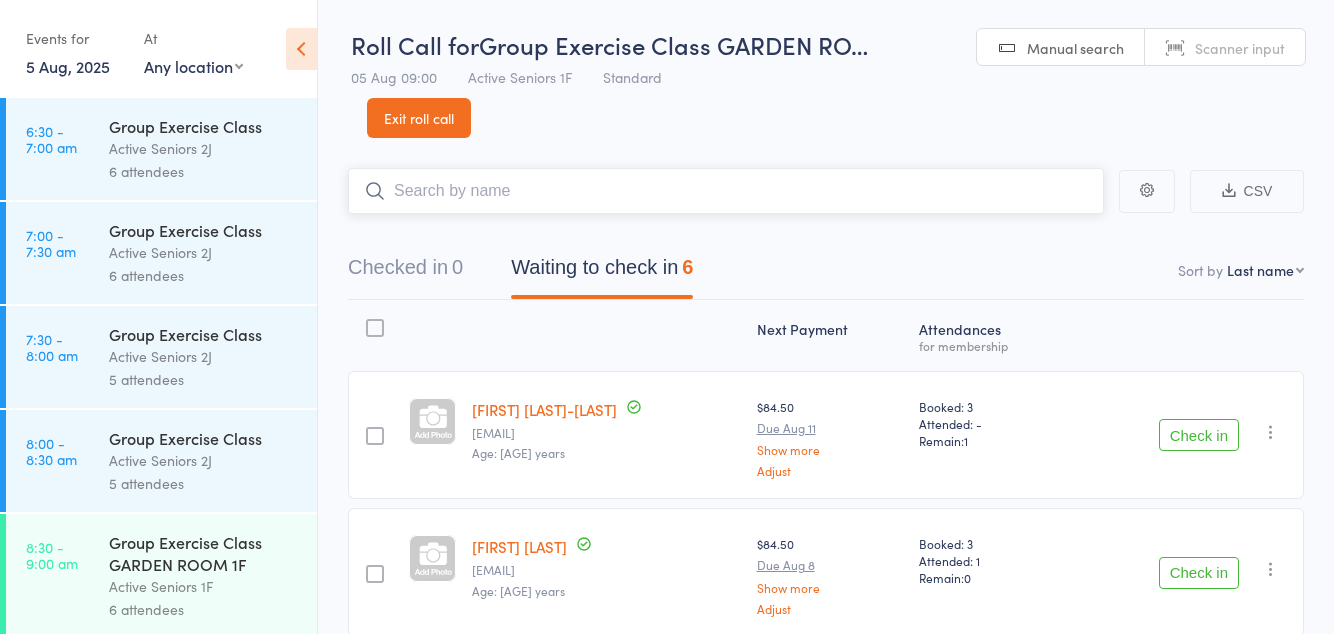 click at bounding box center (726, 191) 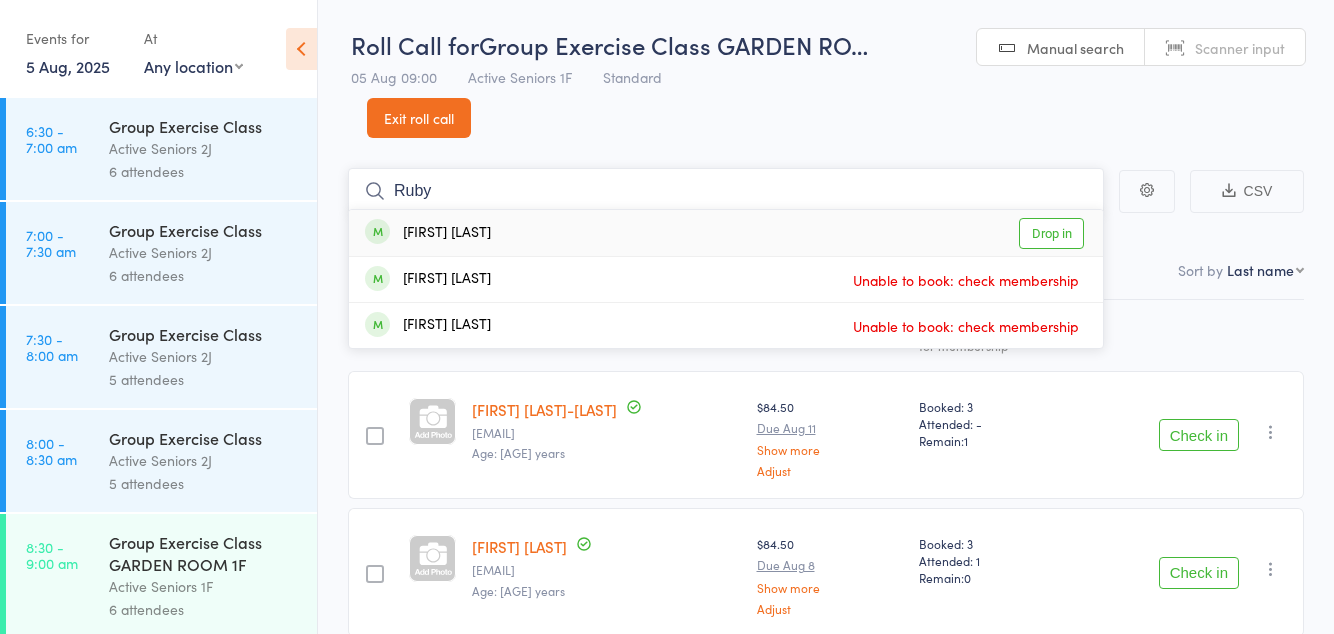 type on "Ruby" 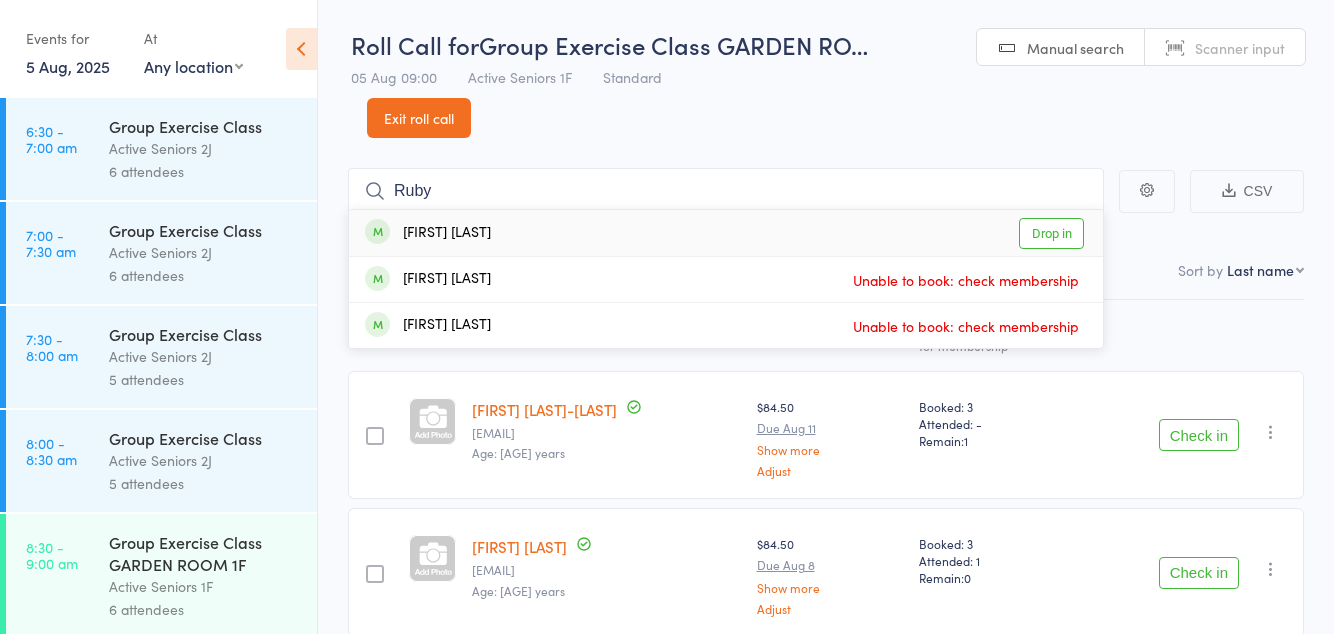 click on "[FIRST] [LAST] Drop in" at bounding box center [726, 233] 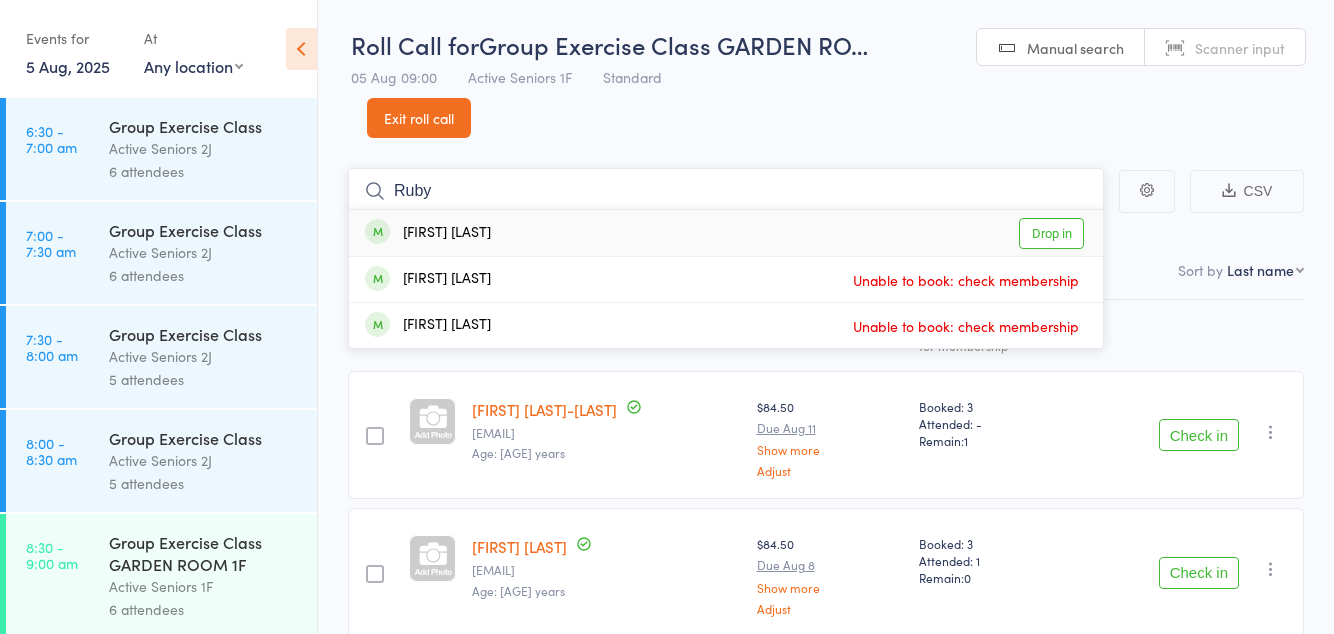 type 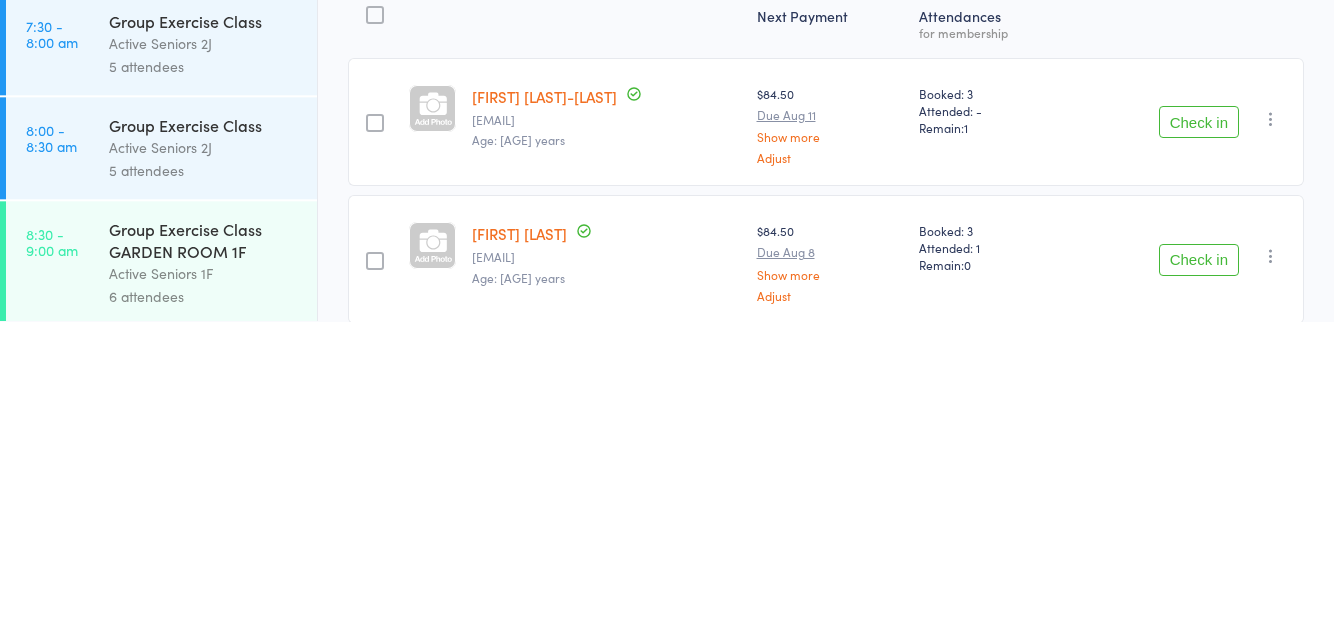 click on "Check in" at bounding box center [1199, 573] 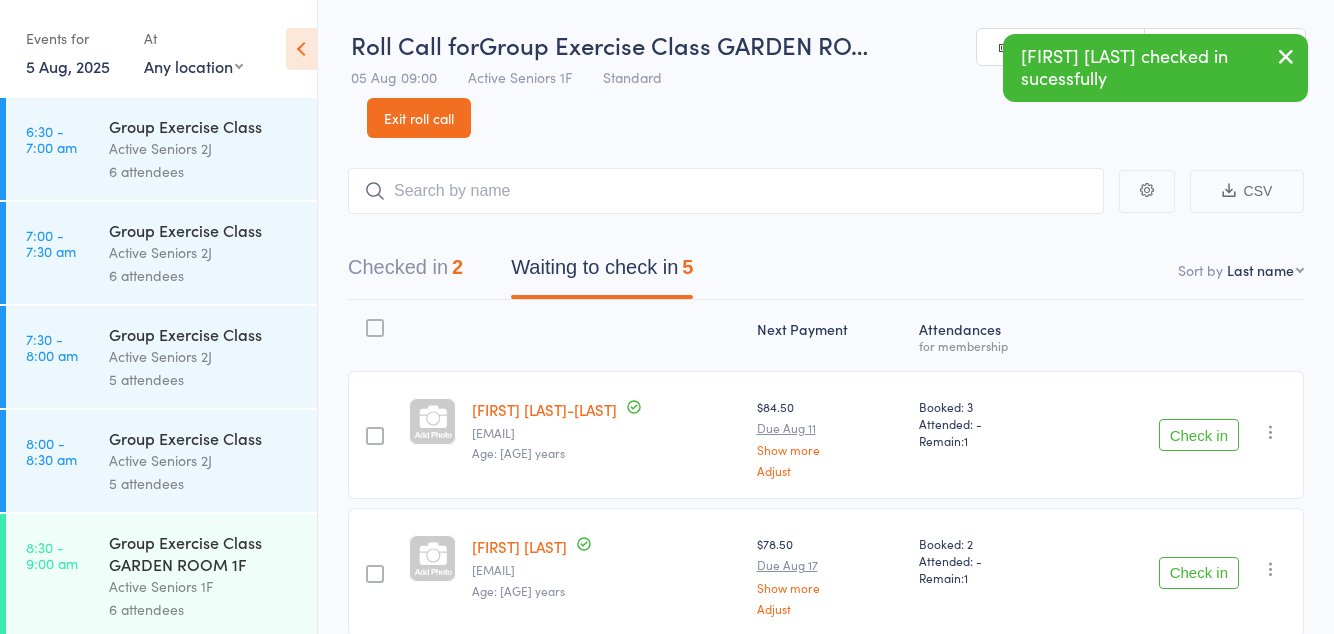 click on "Check in" at bounding box center (1199, 435) 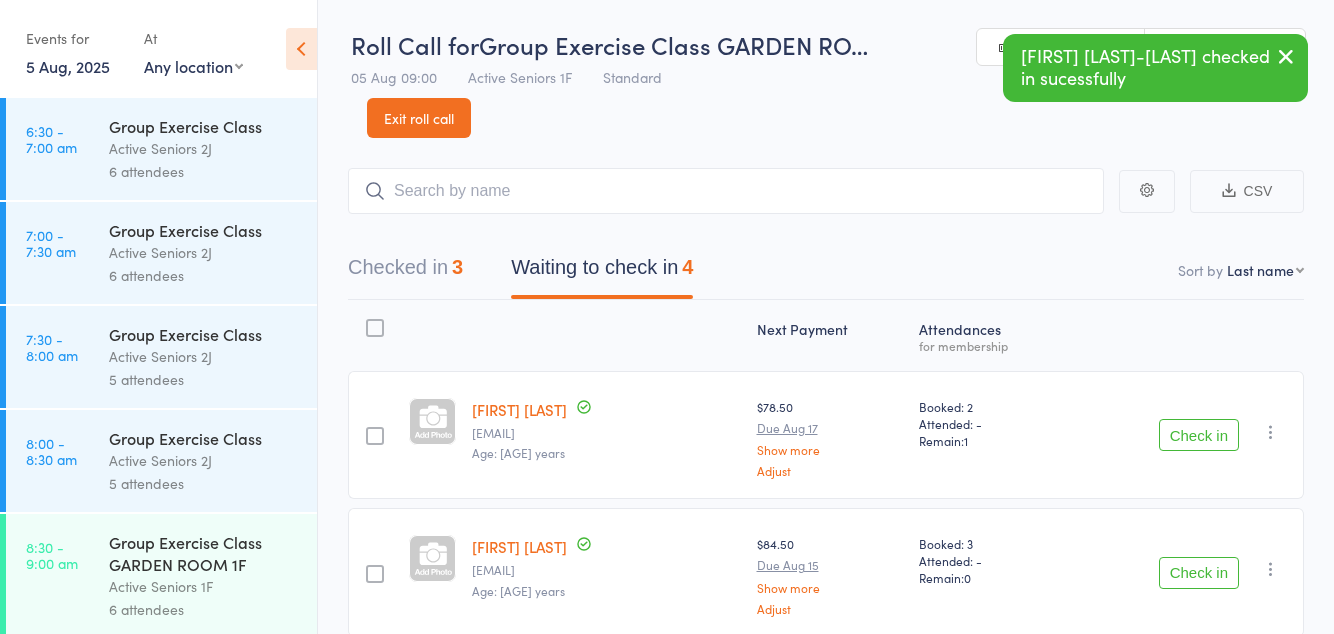 click on "Check in" at bounding box center [1199, 435] 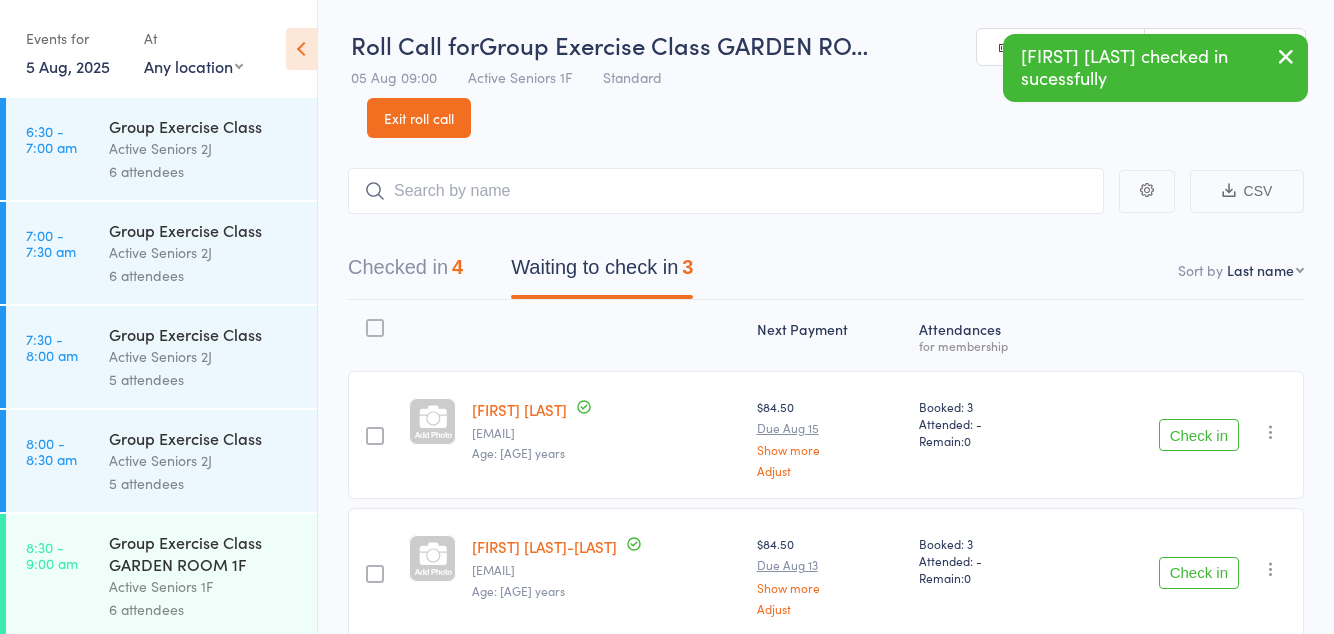 click on "Check in" at bounding box center (1199, 435) 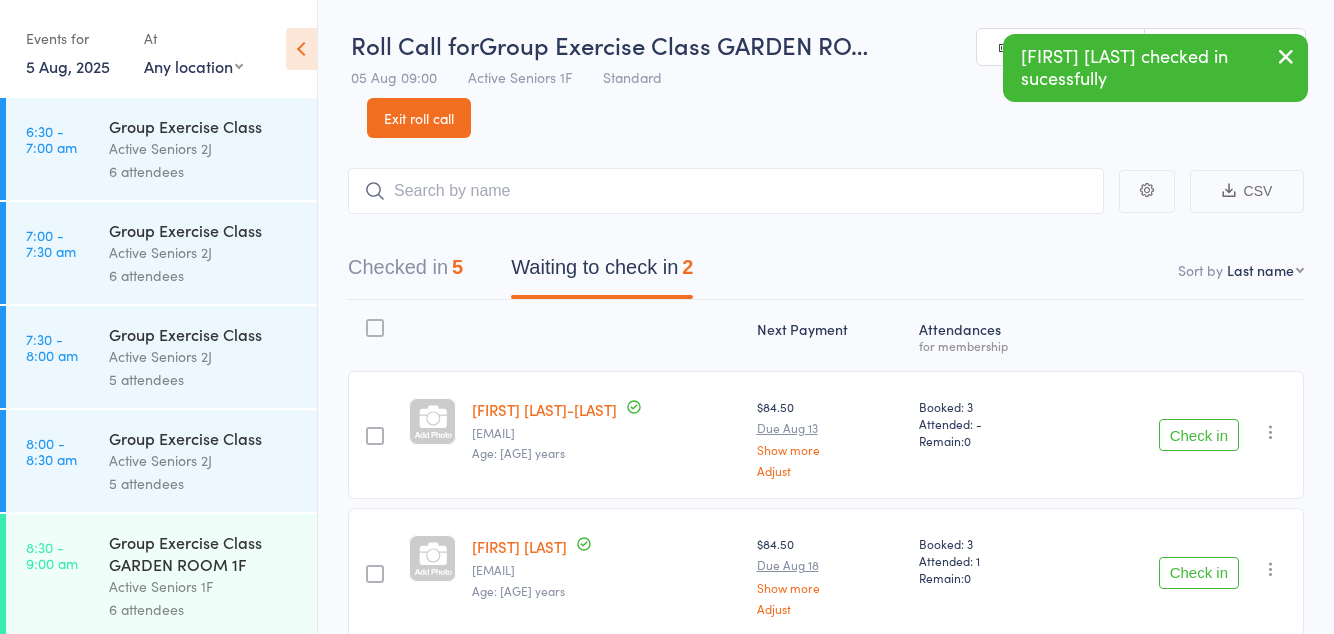 click on "Check in Check in Send message Add Note Add Task Add Flag Remove Mark absent" at bounding box center (1187, 435) 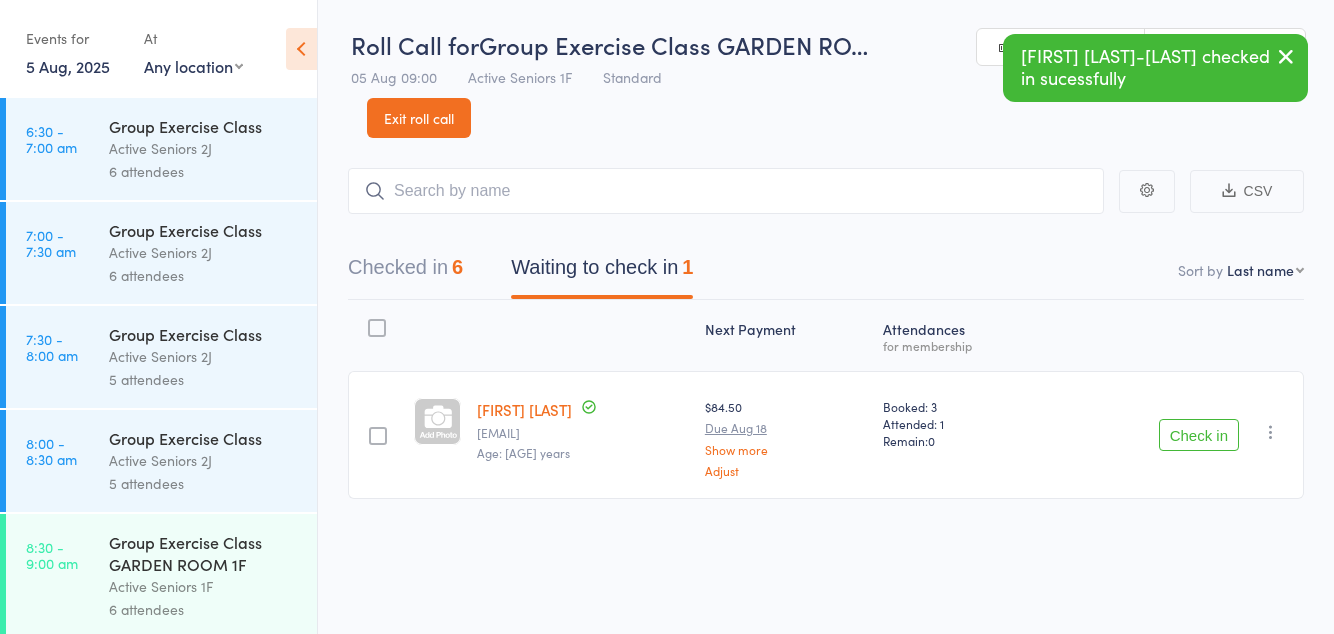 click on "Check in" at bounding box center (1199, 435) 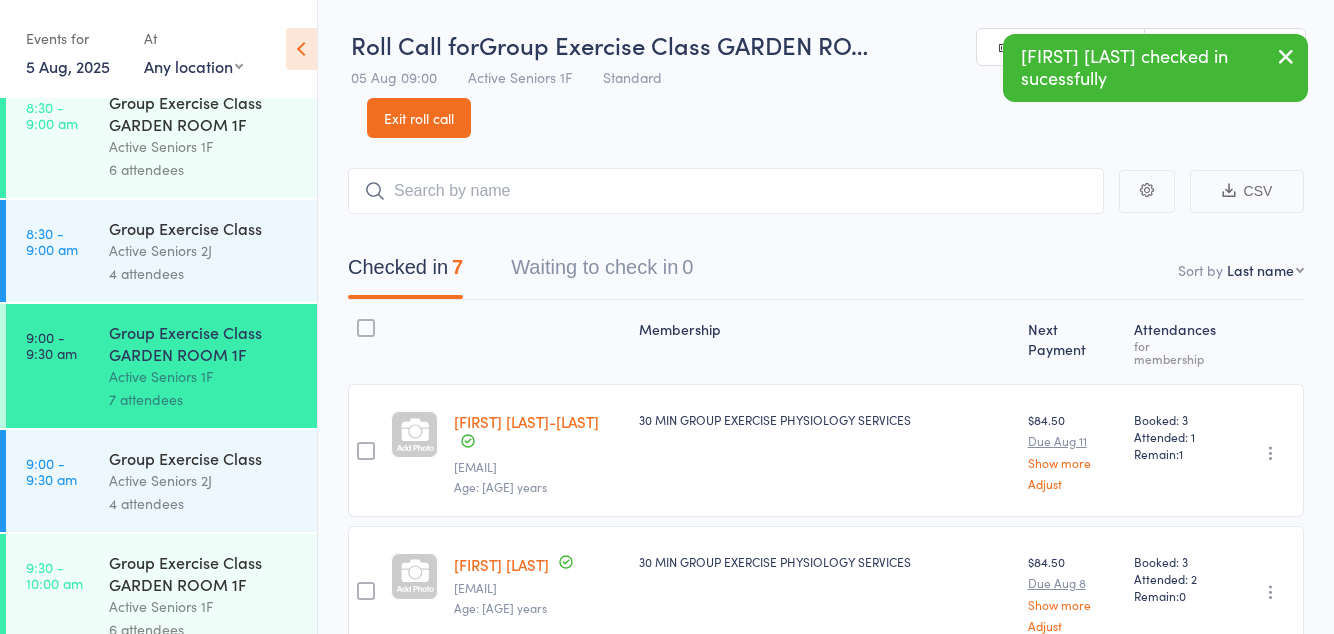 scroll, scrollTop: 443, scrollLeft: 0, axis: vertical 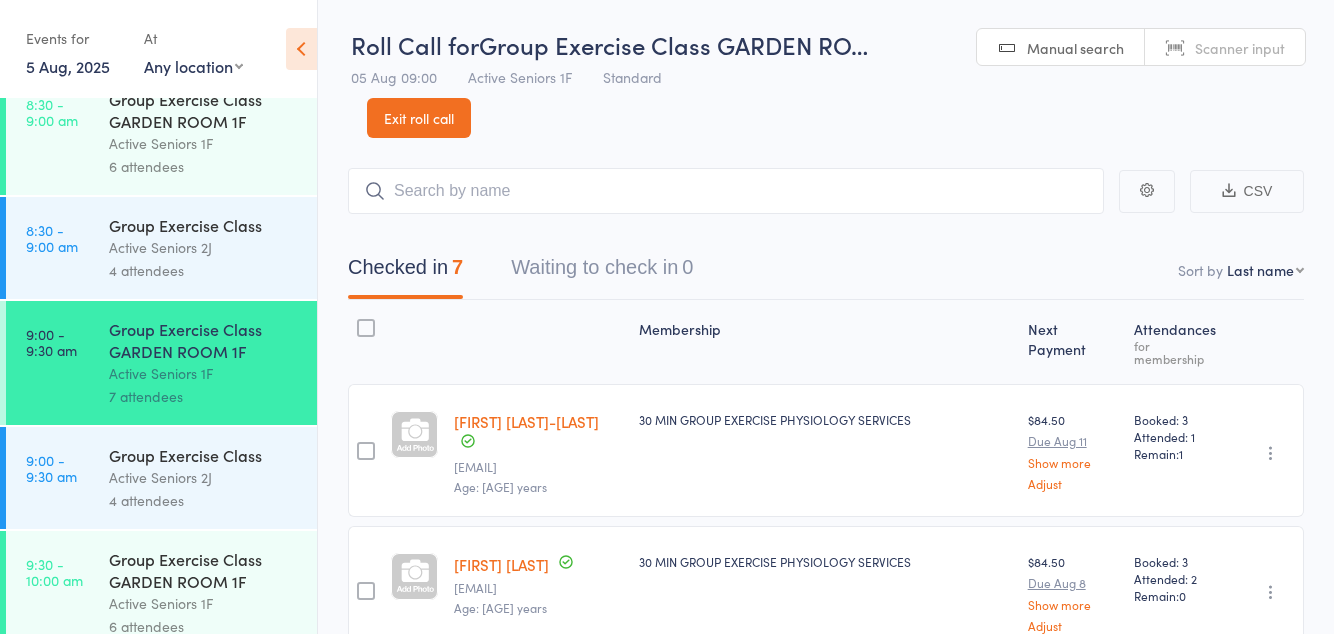 click on "9:30 - 10:00 am Group Exercise Class GARDEN ROOM 1F Active Seniors 1F 6 attendees" at bounding box center (161, 593) 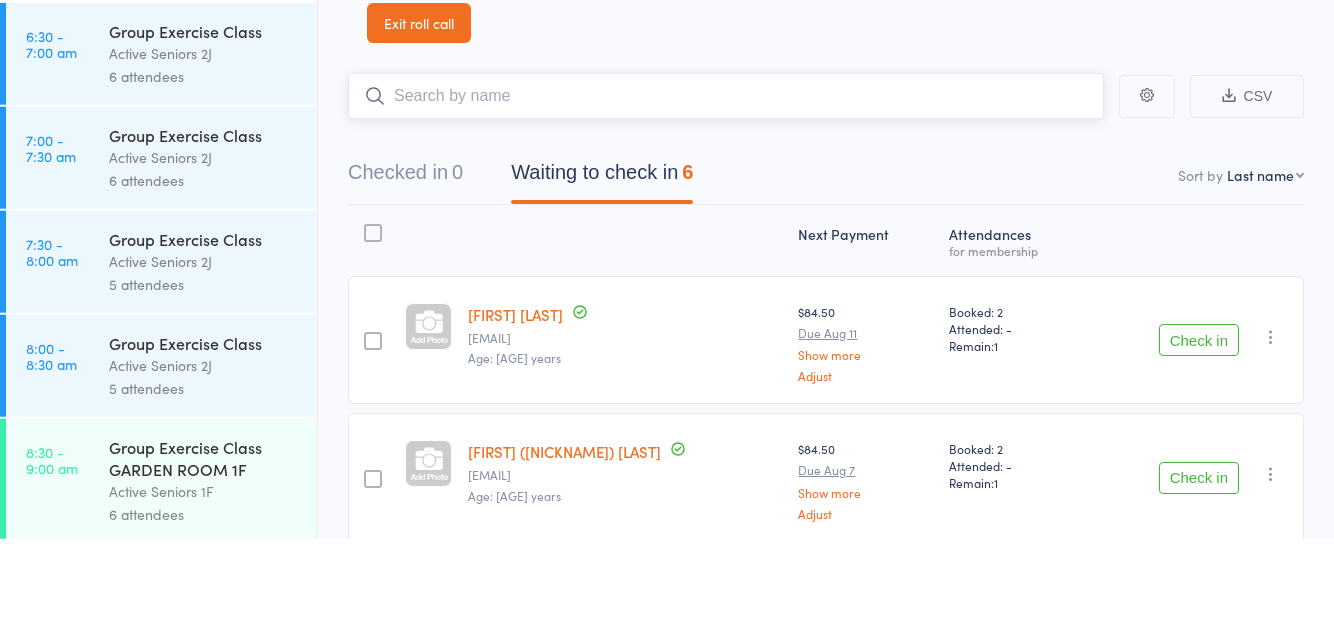click on "Checked in  0 Waiting to check in  6" at bounding box center [826, 272] 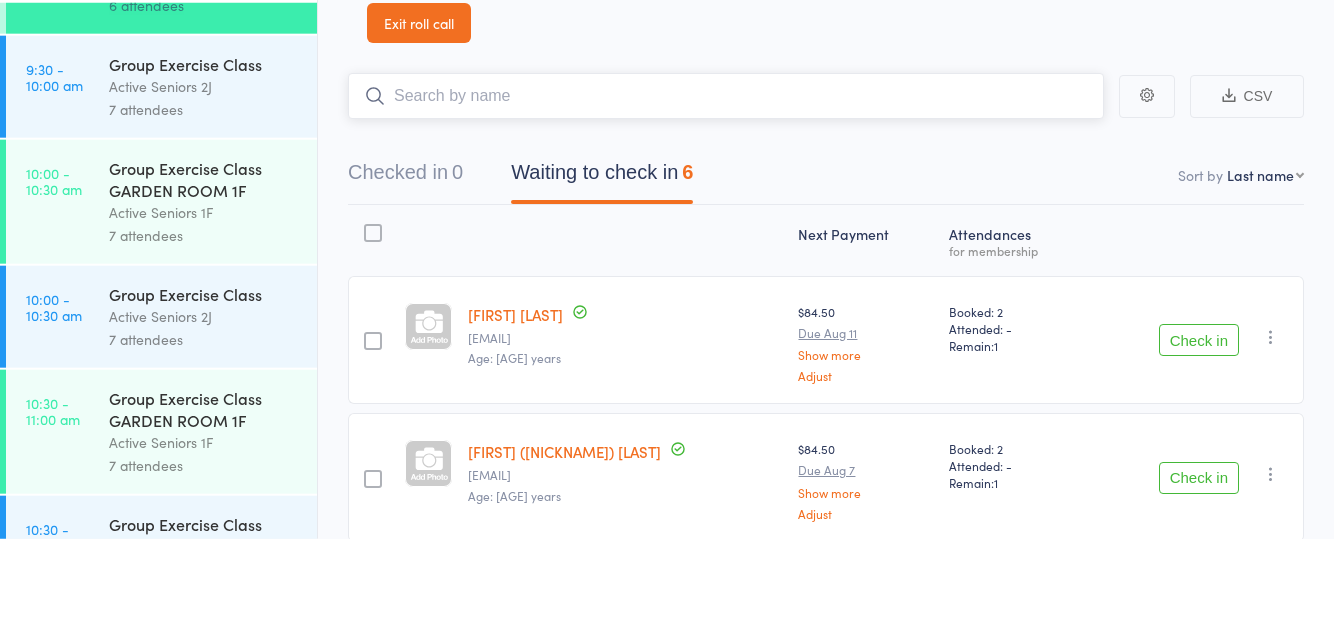 scroll, scrollTop: 968, scrollLeft: 0, axis: vertical 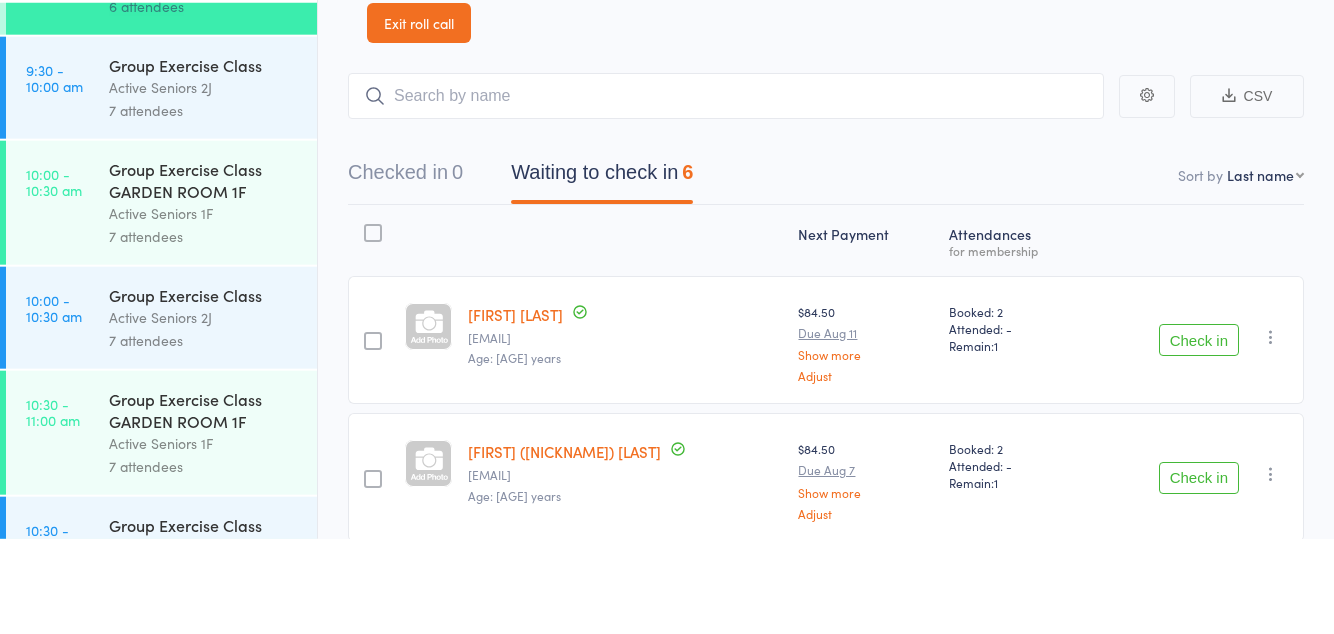 click on "Group Exercise Class GARDEN ROOM 1F" at bounding box center [204, 275] 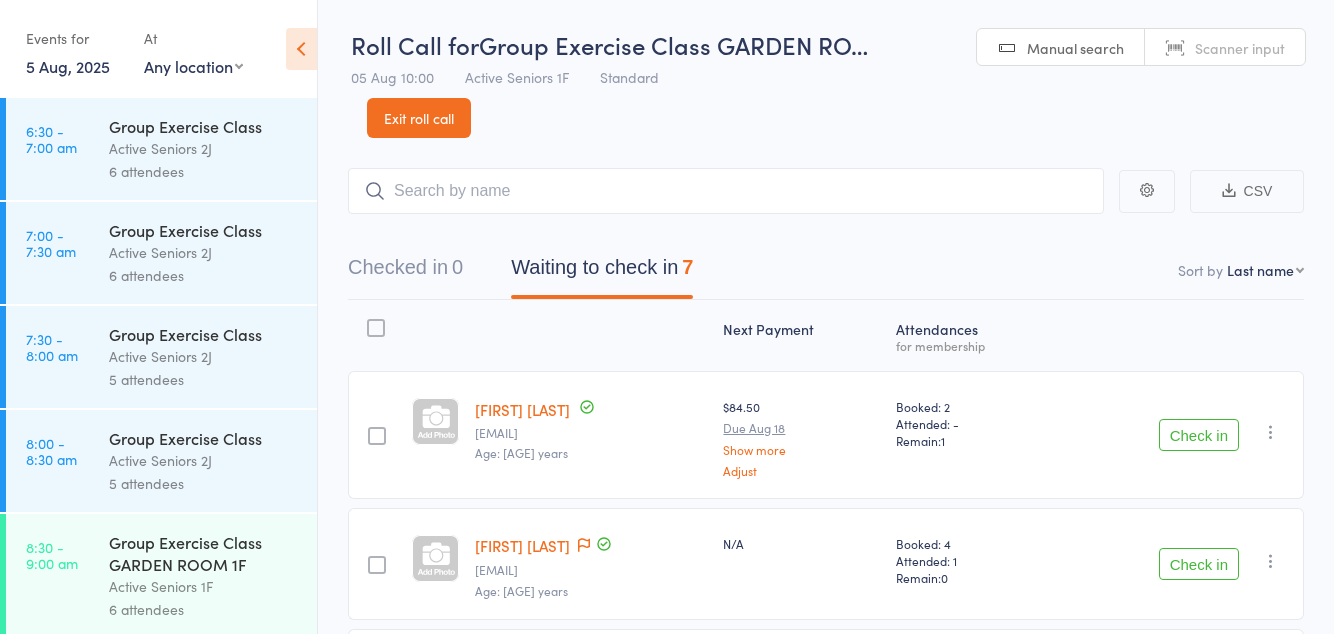 click on "Roll Call for  Group Exercise Class GARDEN RO… 05 Aug 10:00  Active Seniors 1F  Standard  Manual search Scanner input Exit roll call" at bounding box center (826, 69) 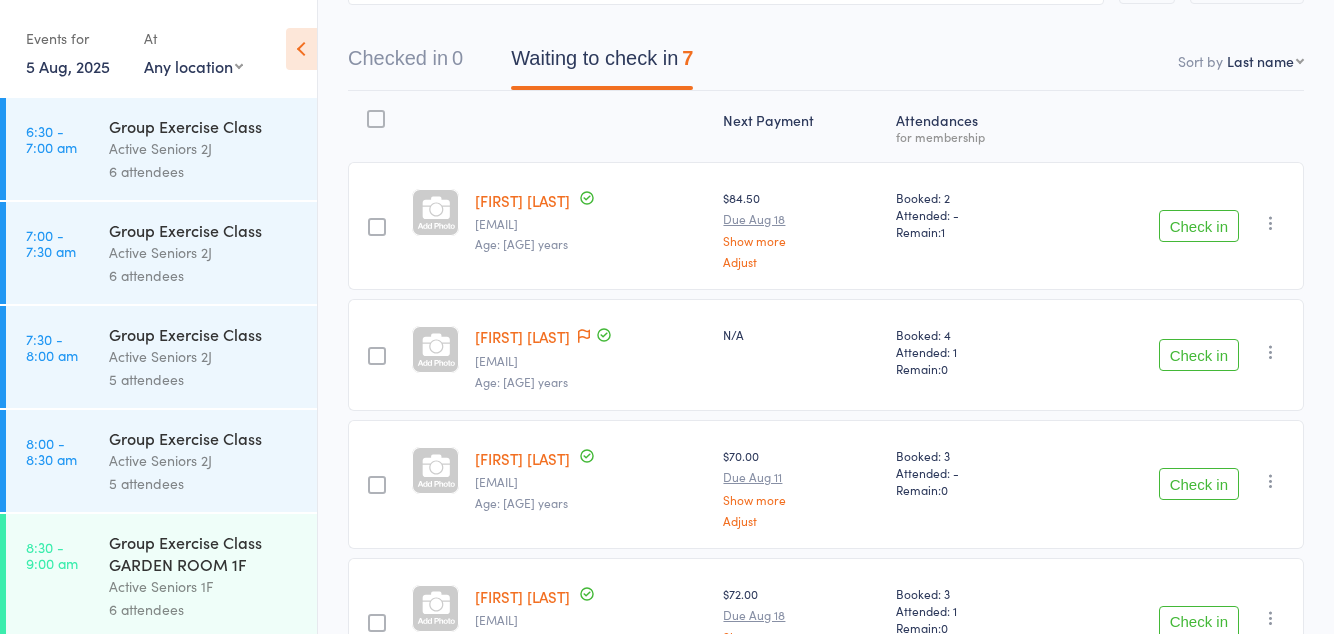 scroll, scrollTop: 208, scrollLeft: 0, axis: vertical 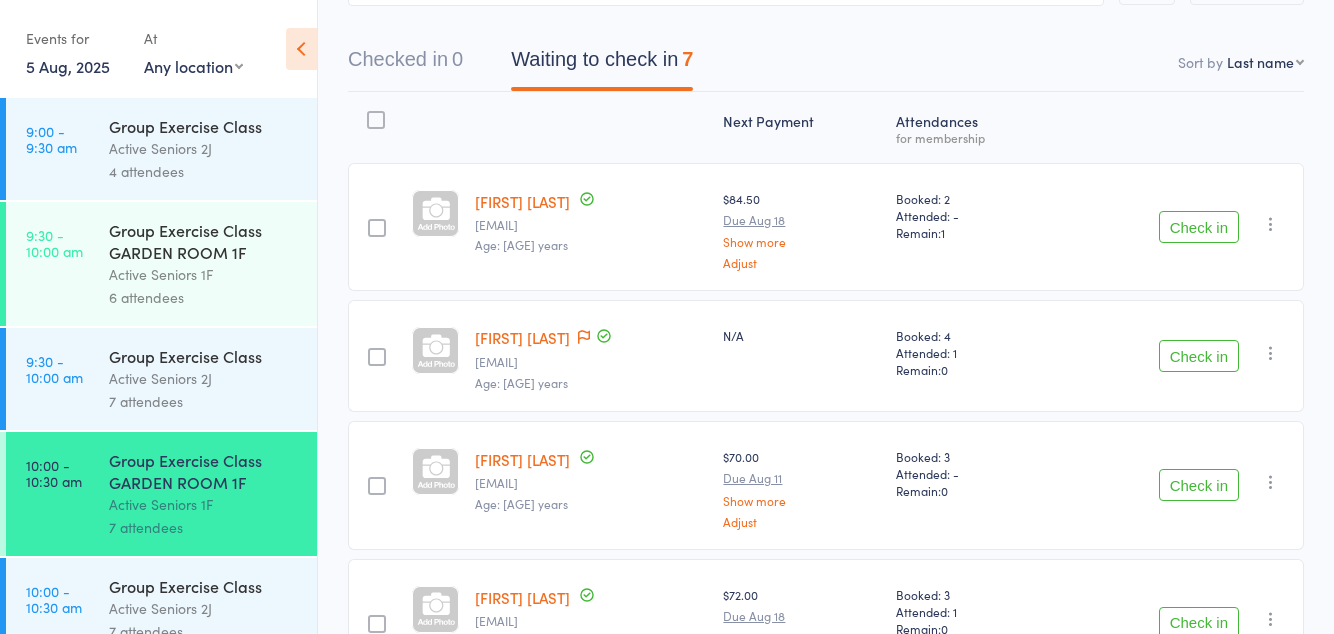click on "Active Seniors 1F" at bounding box center (204, 274) 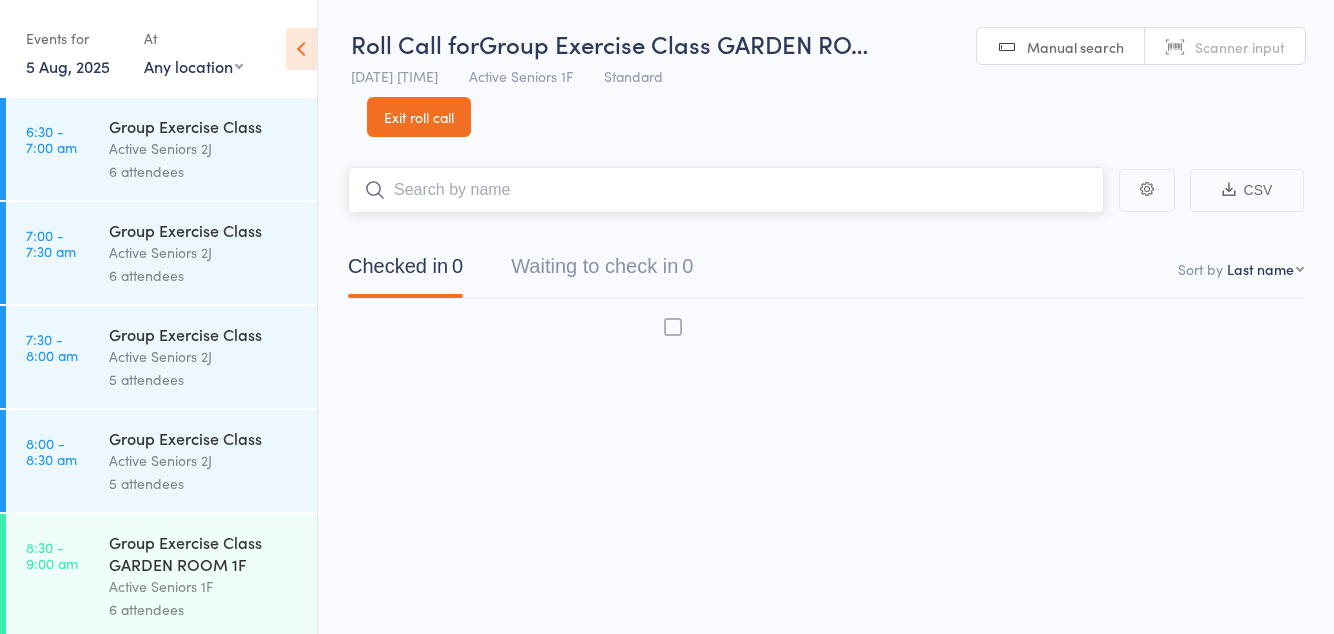scroll, scrollTop: 0, scrollLeft: 0, axis: both 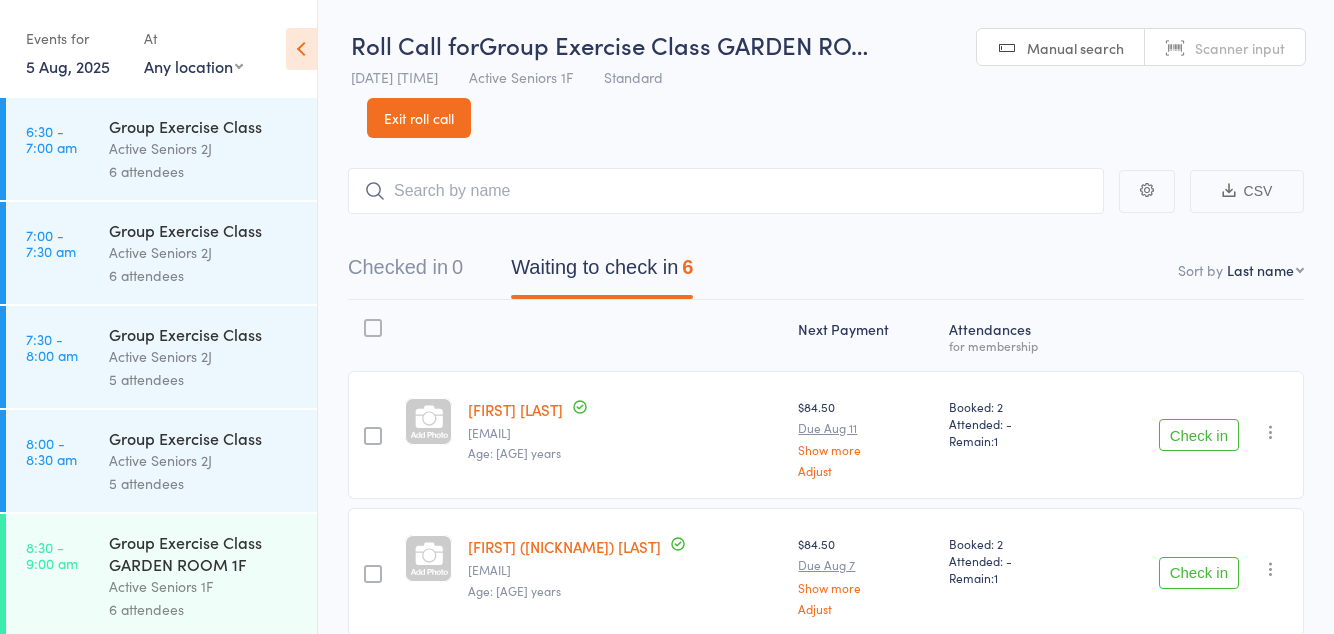click on "CSV
Checked in  0 Waiting to check in  6
Sort by   Last name First name Last name Birthday today? Behind on payments? Check in time Next payment date Next payment amount Membership name Membership expires Classes booked Classes attended Classes remaining Next Payment Atten­dances for membership Wendy Cox    wendicox@bigpond.net.au Age: 85 years $84.50 Due Aug 11  Show more Adjust Booked: 2 Attended: - Remain:  1 Check in Check in Send message Add Note Add Task Add Flag Remove Mark absent
Diana (Robbie) Ford    raguve445@gmail.com Age: 83 years $84.50 Due Aug 7  Show more Adjust Booked: 2 Attended: - Remain:  1 Check in Check in Send message Add Note Add Task Add Flag Remove Mark absent
Virendra Khanna    dkhanna@optusnet.com.au Age: 81 years $84.50 Due Aug 11  Show more Adjust Booked: 3 Attended: - Remain:  0 Check in Check in Send message Add Note Add Task Add Flag Remove Mark absent
Linda Lam-Rohlfs    llr434@outlook.com Age: 73 years $70.00 Due Aug 8  Show more Adjust Booked: 3 Attended: - 0" at bounding box center [826, 706] 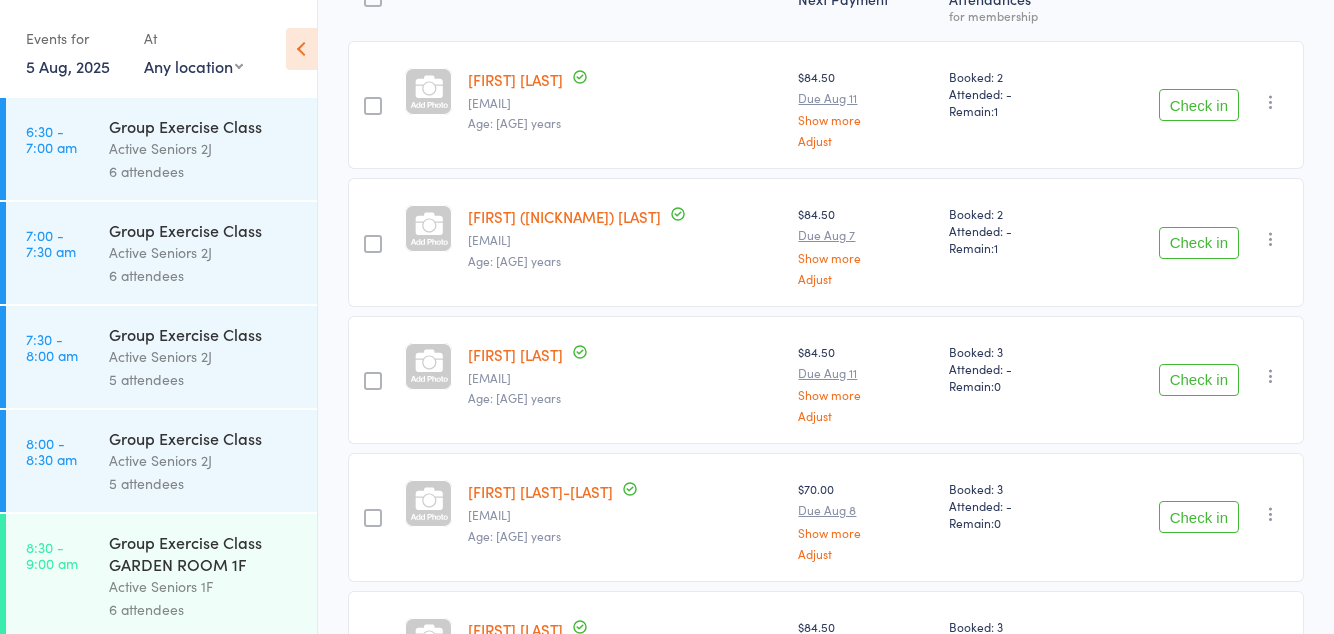 scroll, scrollTop: 0, scrollLeft: 0, axis: both 